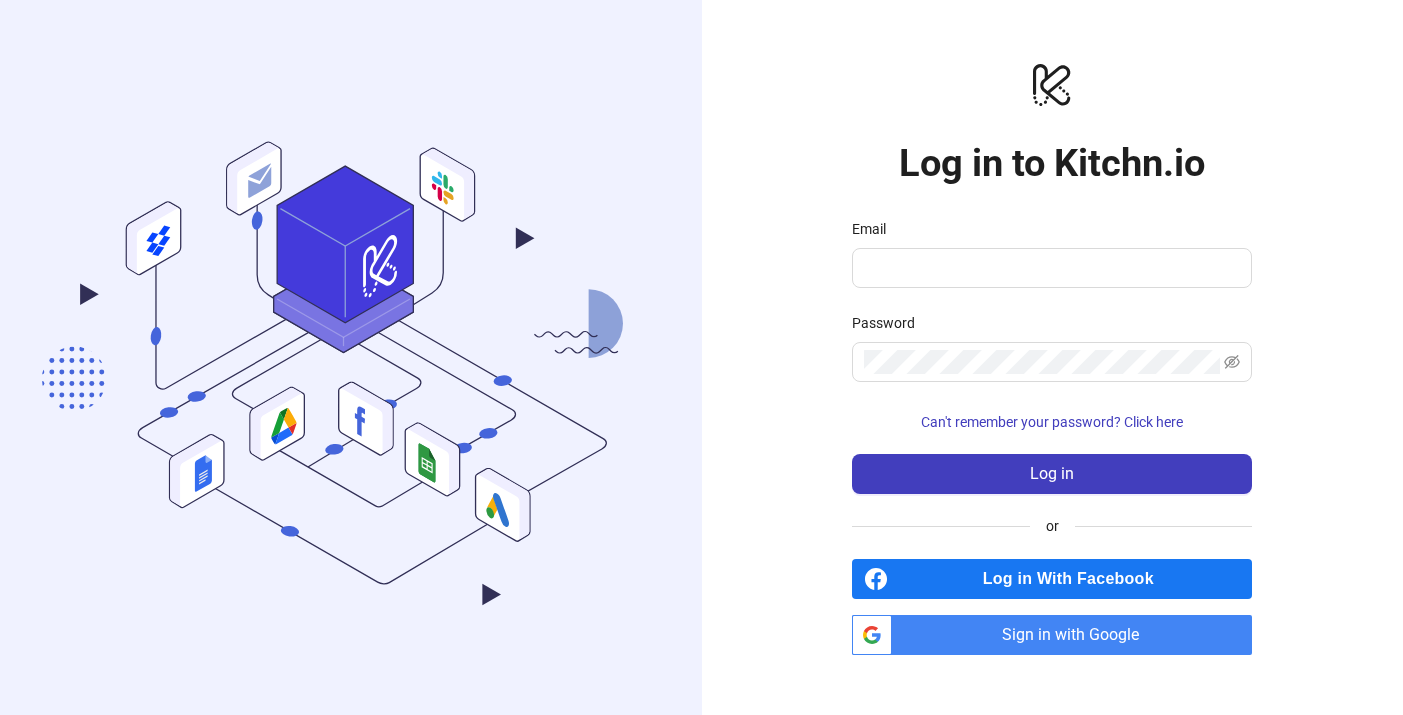 scroll, scrollTop: 0, scrollLeft: 0, axis: both 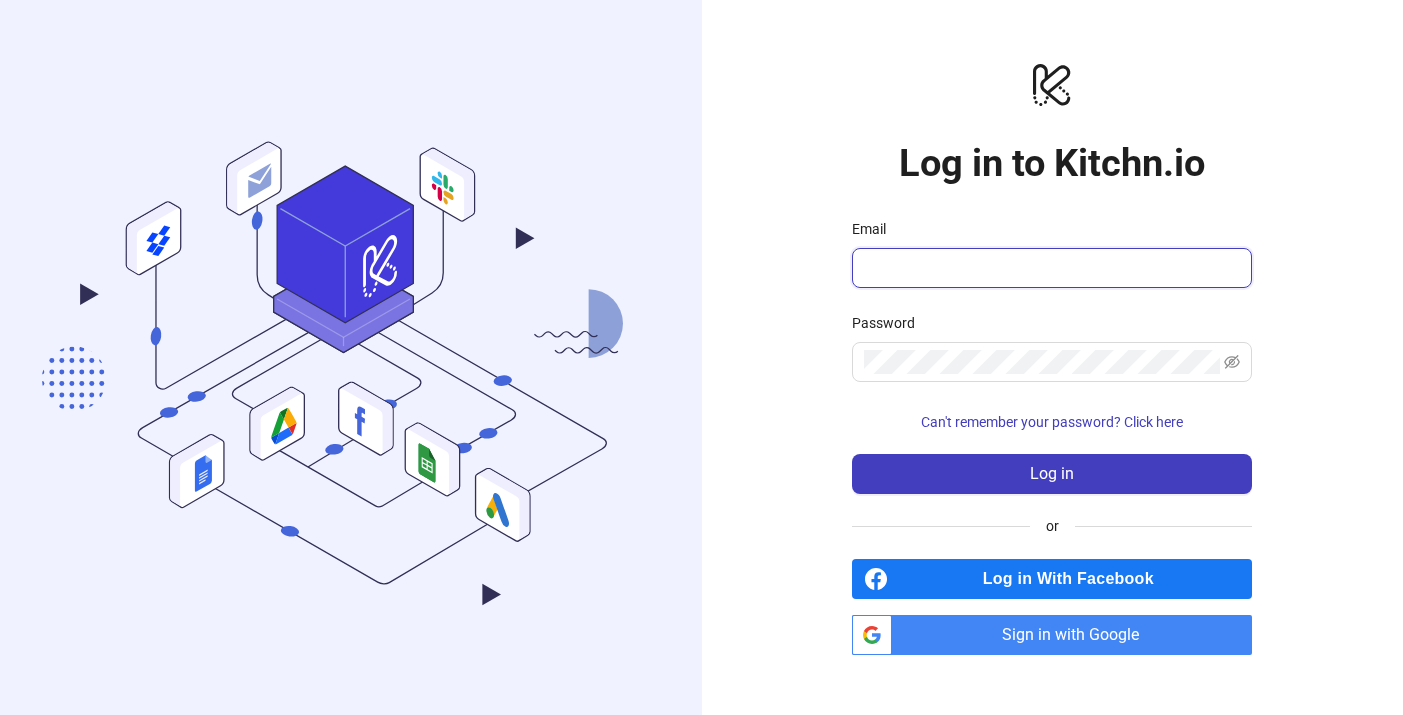 click on "Email" at bounding box center (1050, 268) 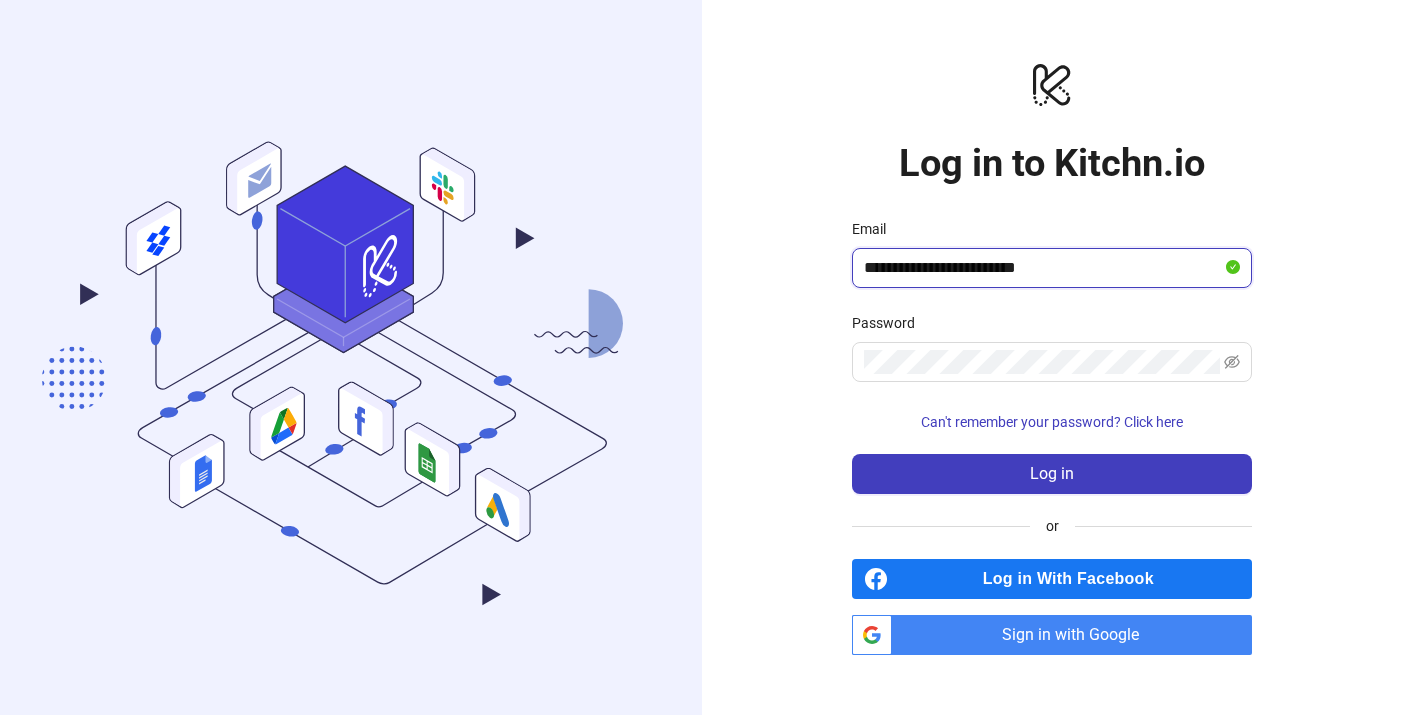 type on "**********" 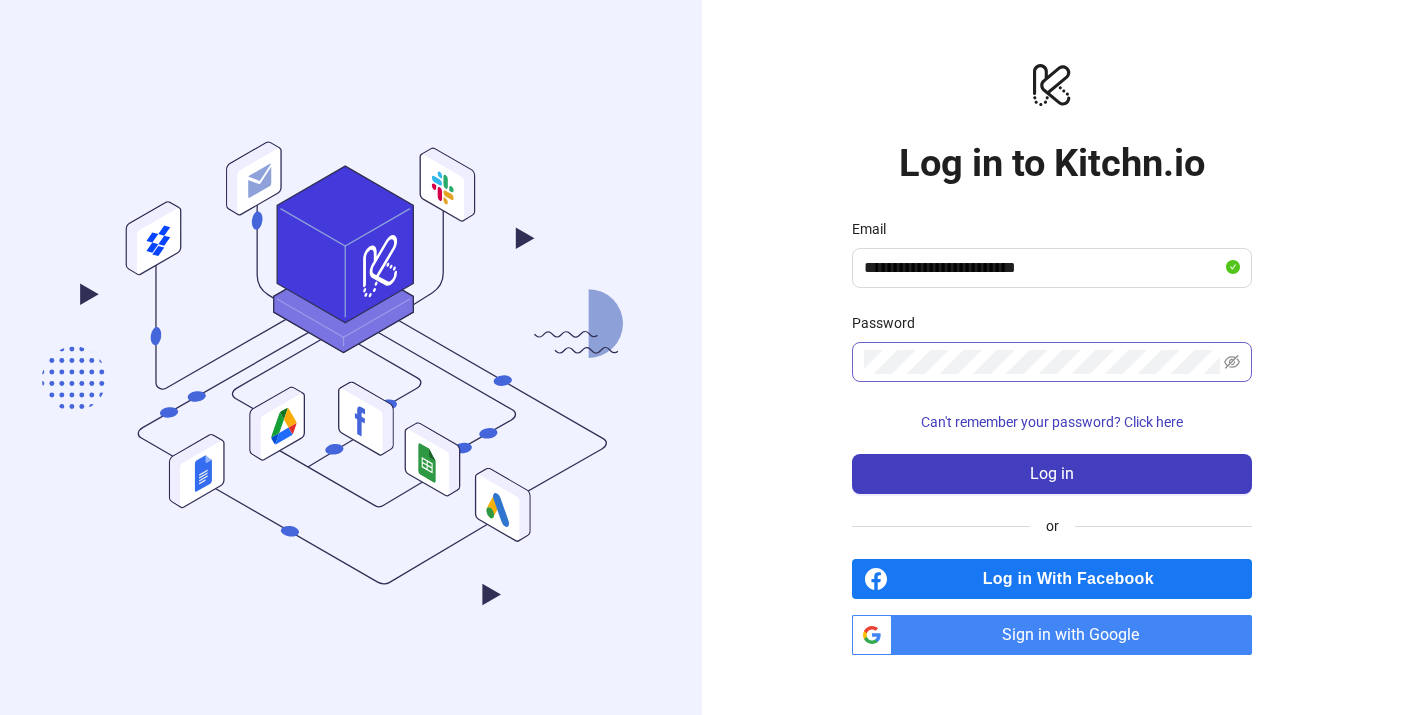 click at bounding box center [1052, 362] 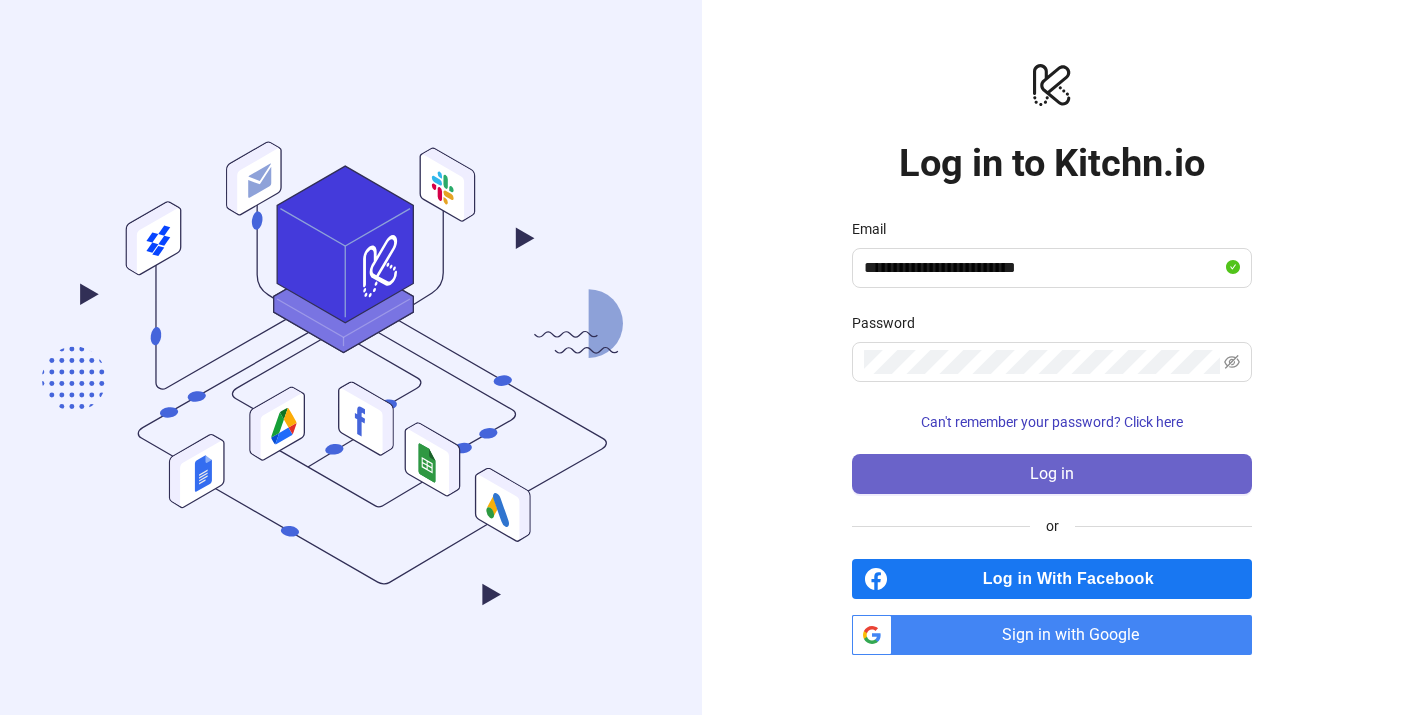 click on "Log in" at bounding box center (1052, 474) 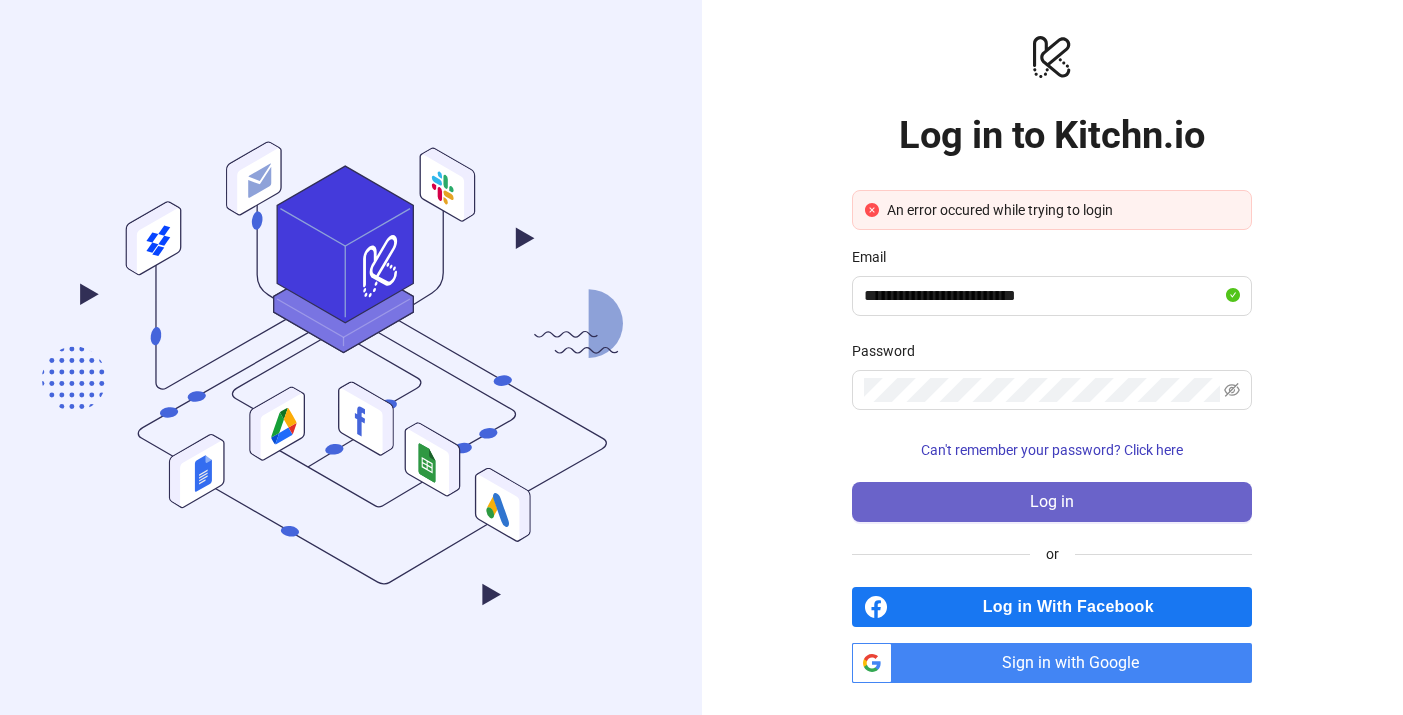 type 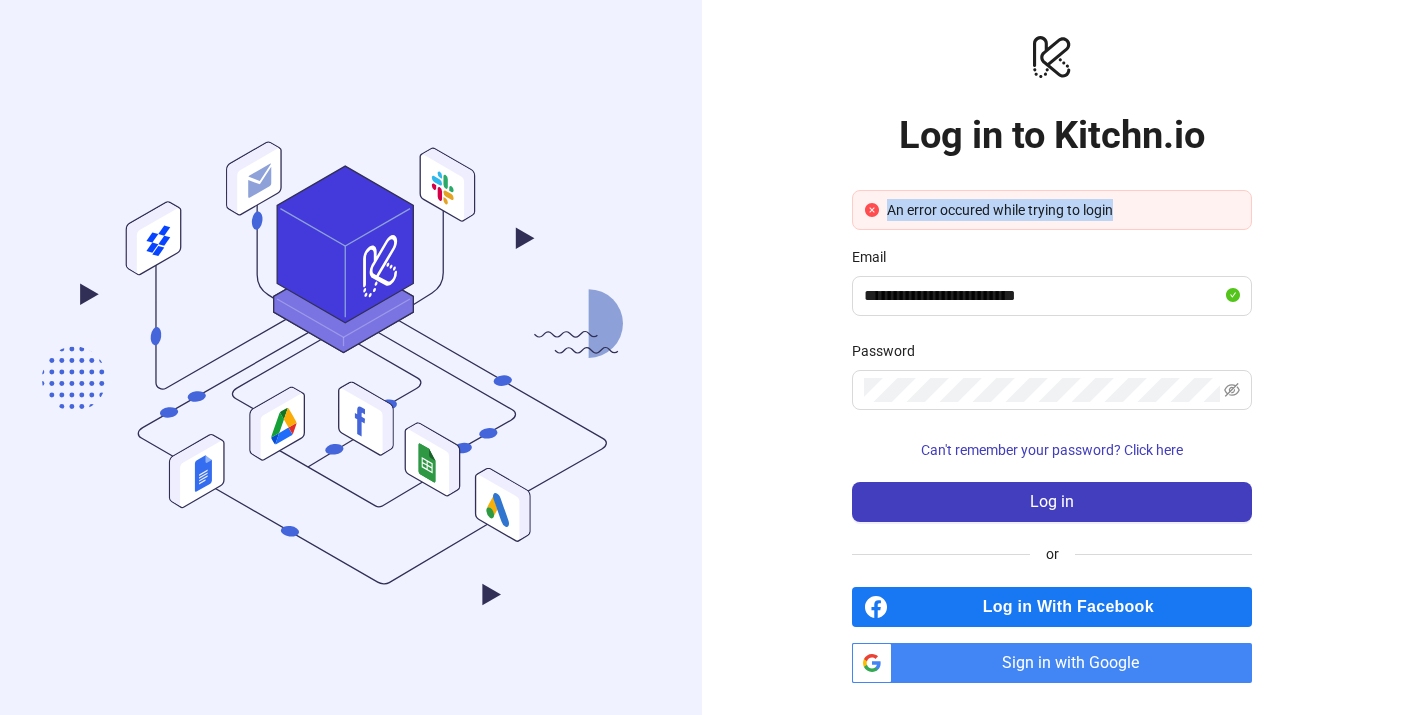 drag, startPoint x: 1160, startPoint y: 204, endPoint x: 865, endPoint y: 204, distance: 295 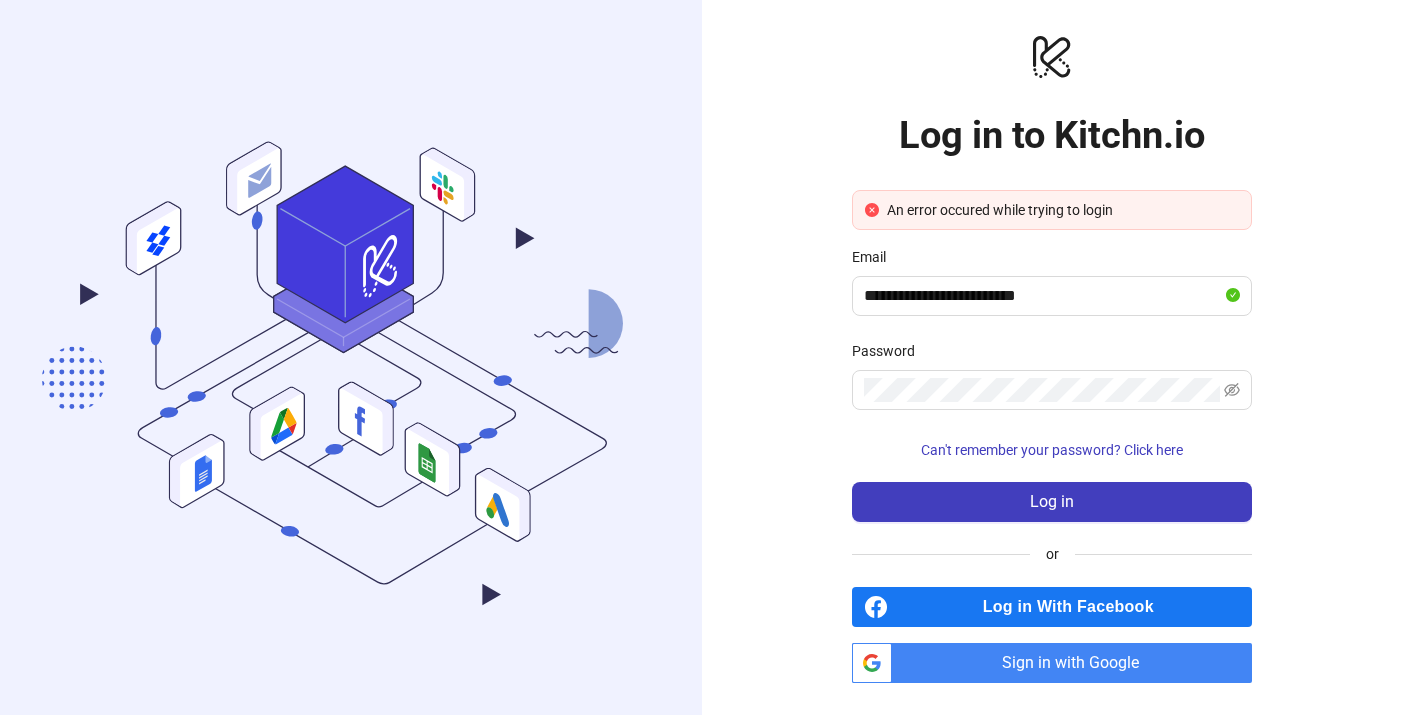 click 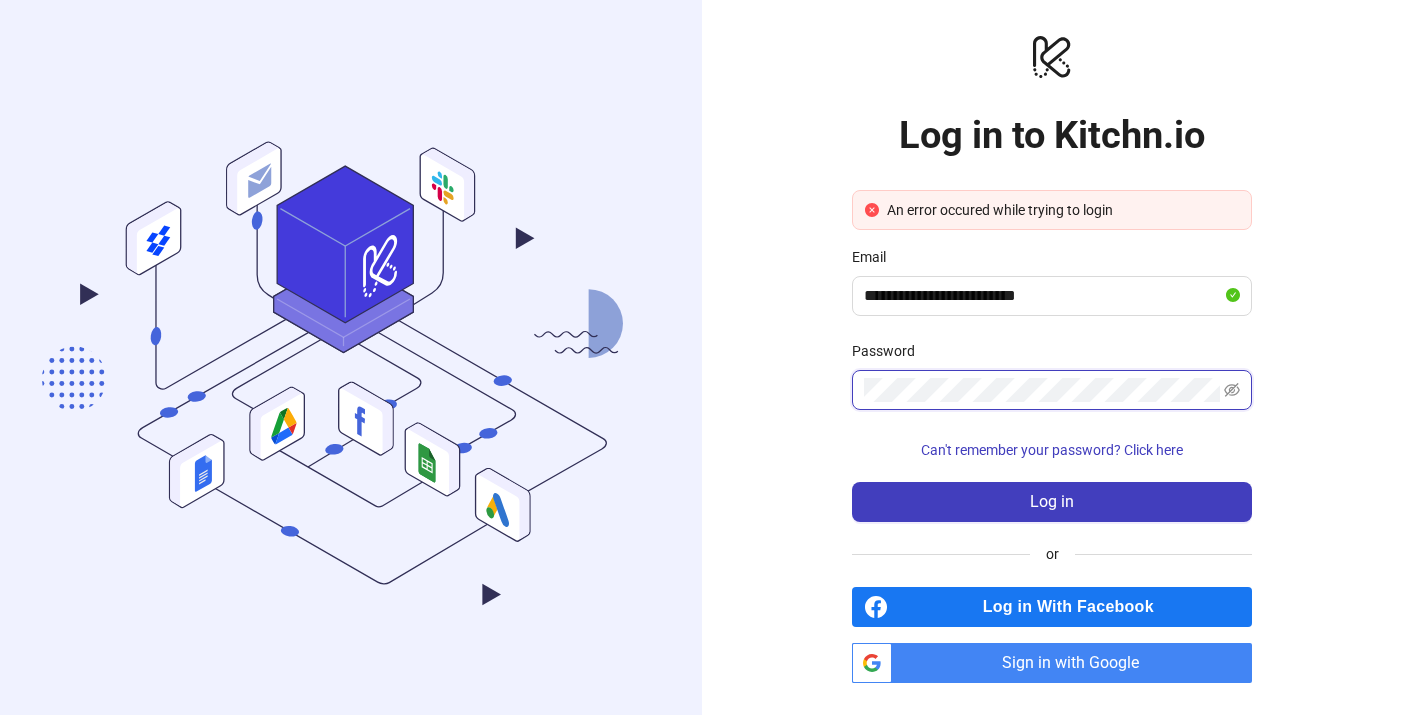 click on "**********" at bounding box center [1053, 357] 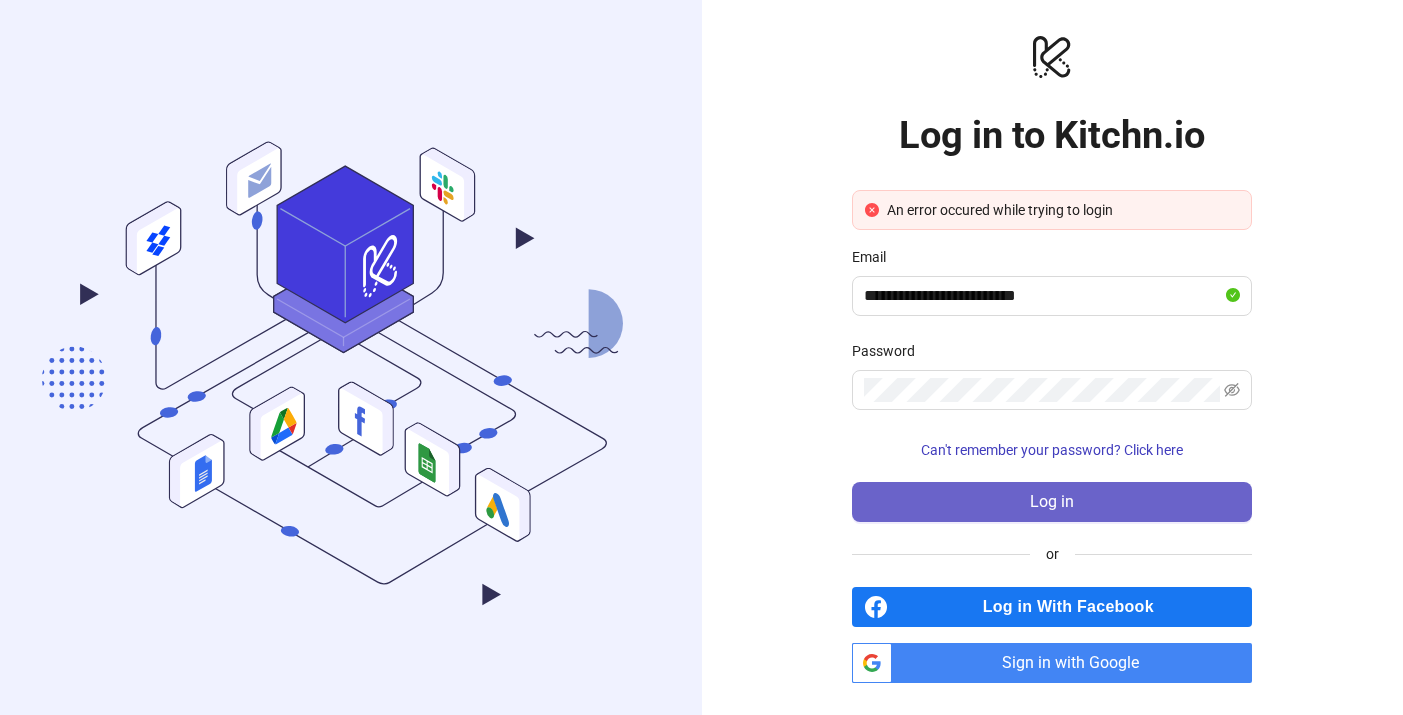 click on "Log in" at bounding box center (1052, 502) 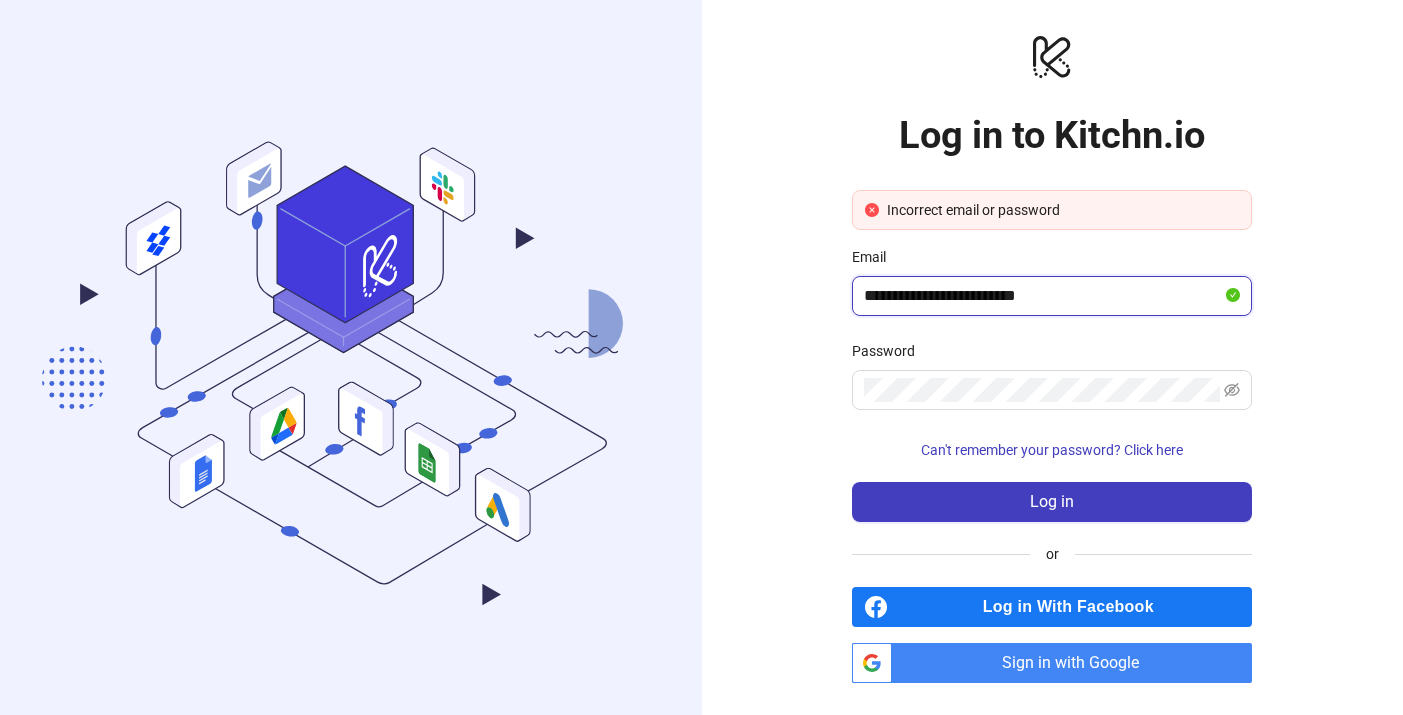 click on "**********" at bounding box center [1043, 296] 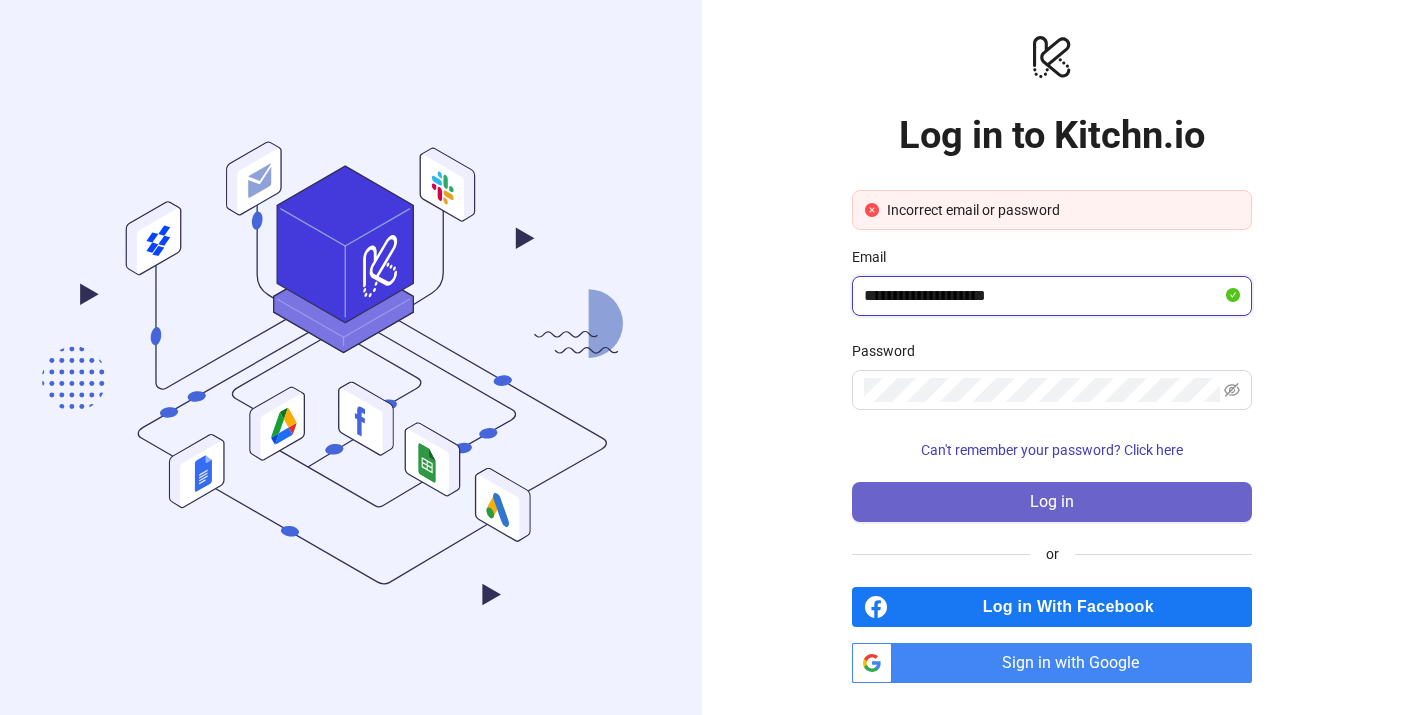 type on "**********" 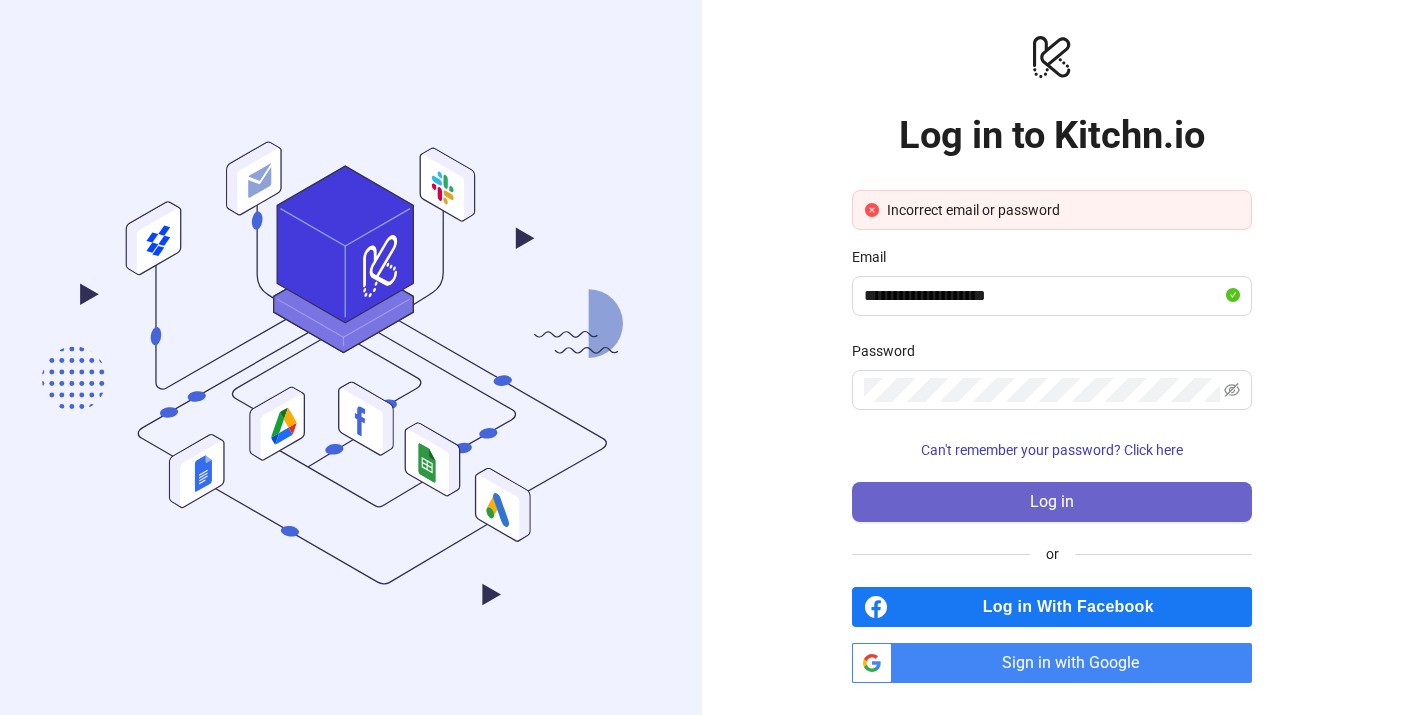 click on "Log in" at bounding box center [1052, 502] 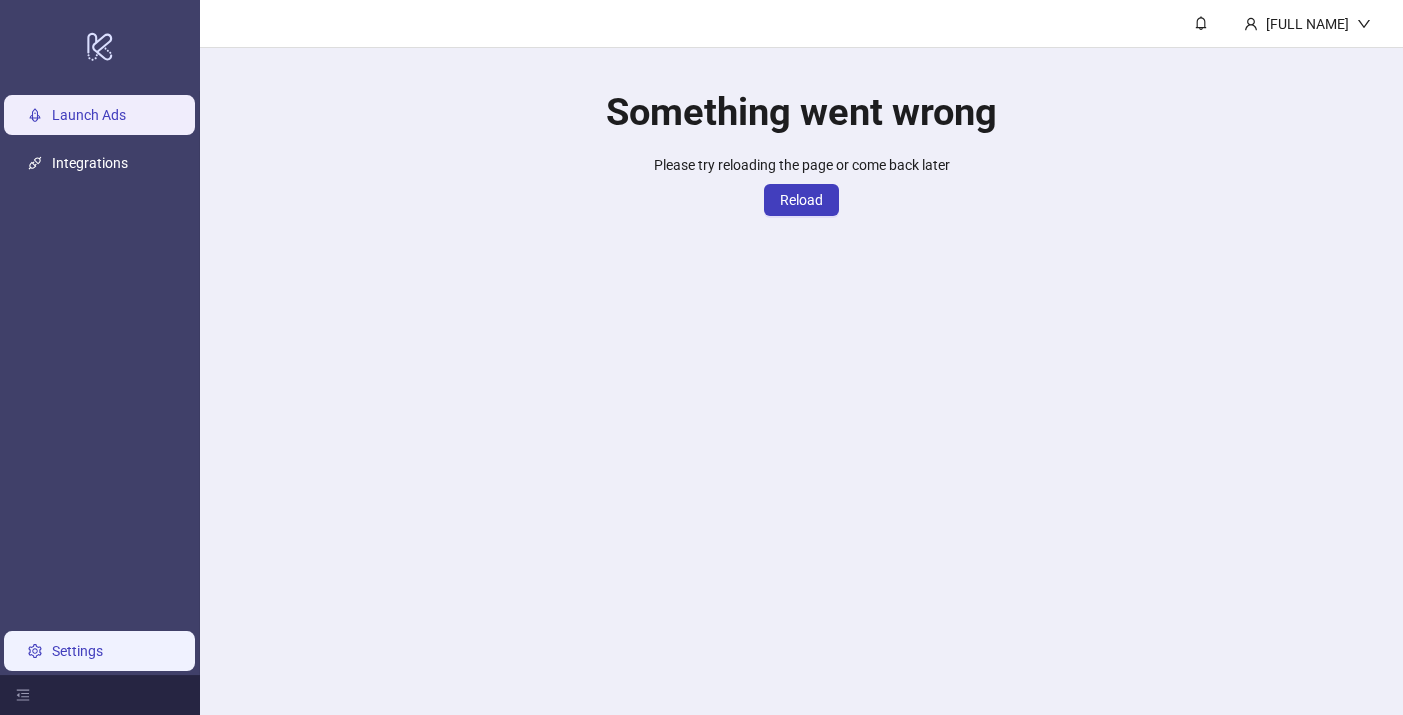 click on "Settings" at bounding box center (77, 651) 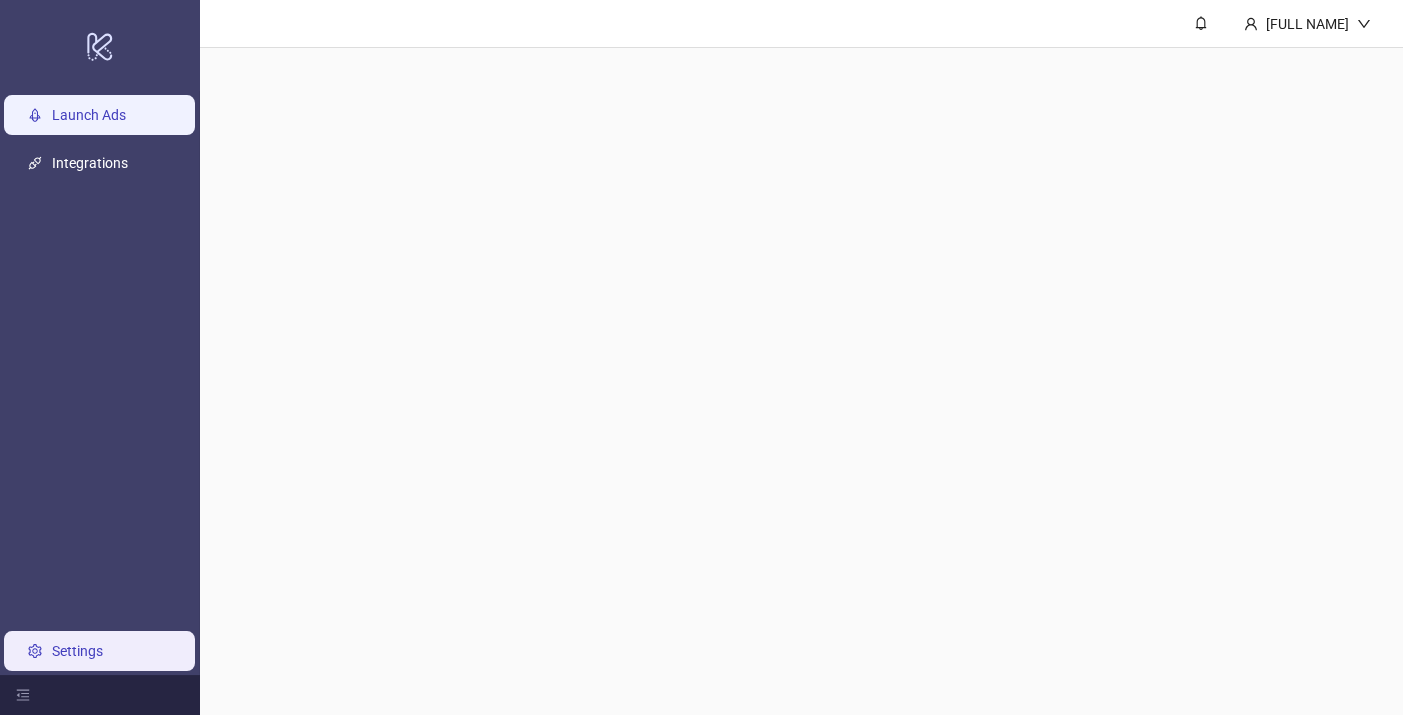 click on "Launch Ads" at bounding box center (89, 116) 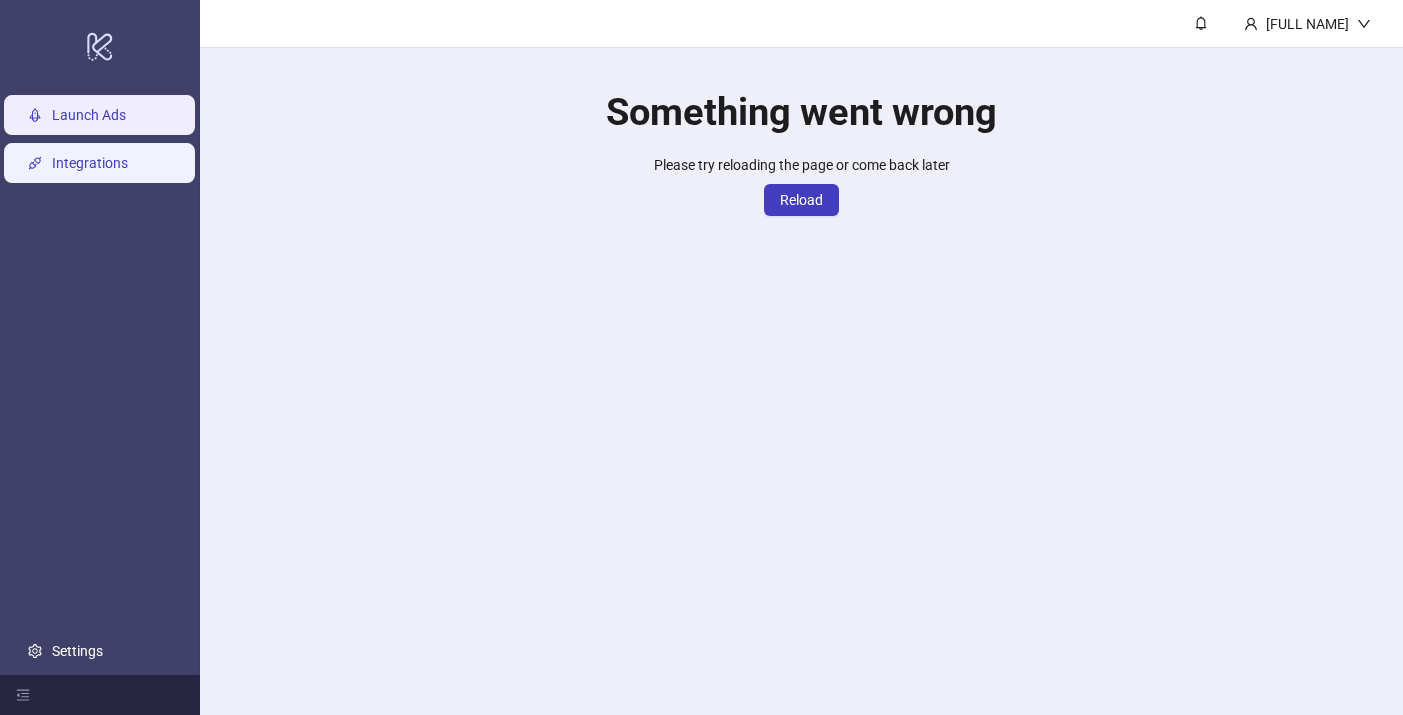 click on "Integrations" at bounding box center (90, 164) 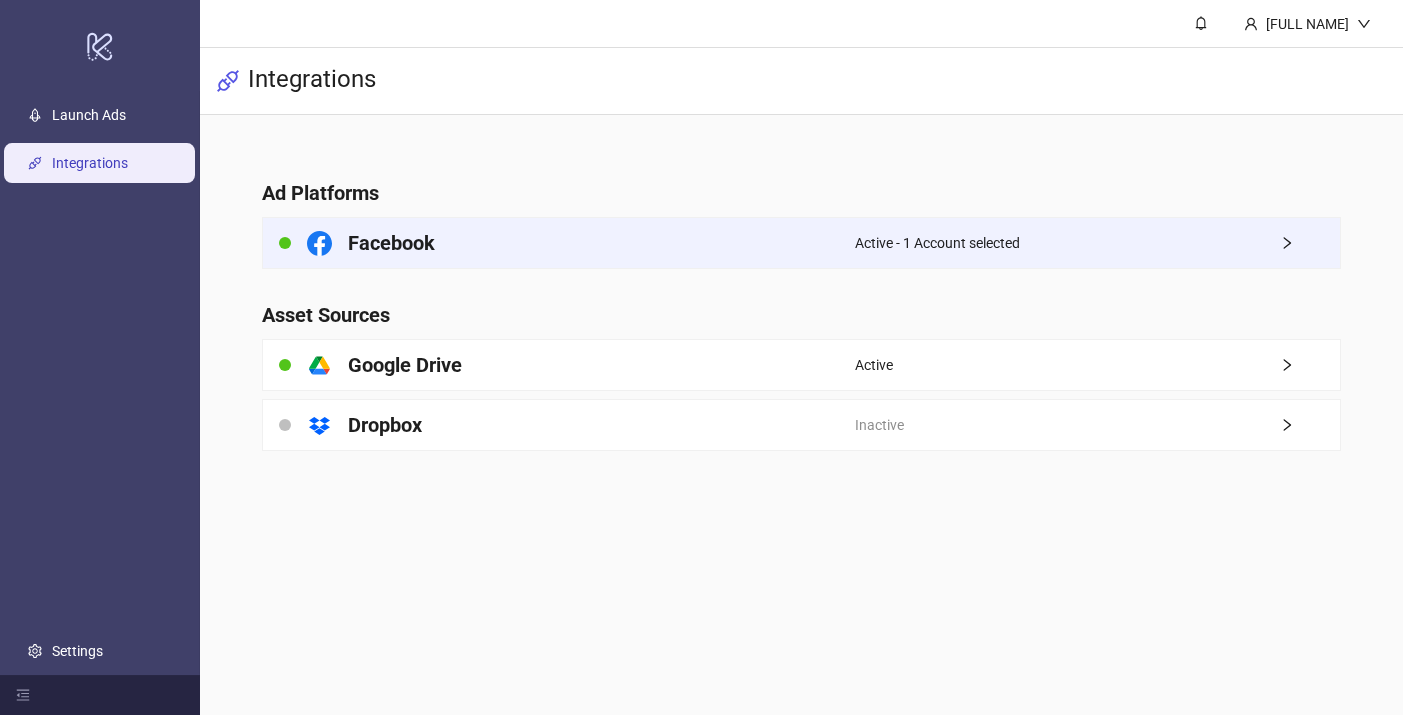 click on "Facebook" at bounding box center (559, 243) 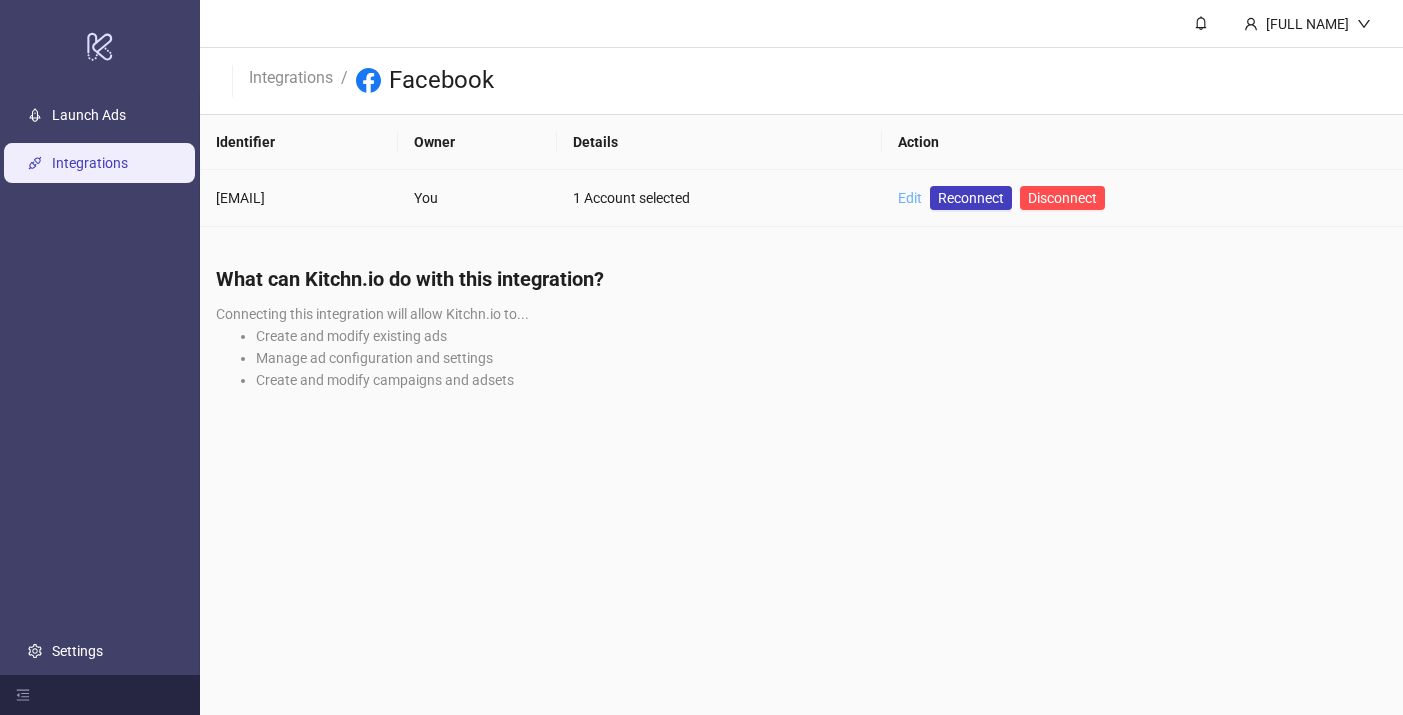 click on "Edit" at bounding box center (910, 198) 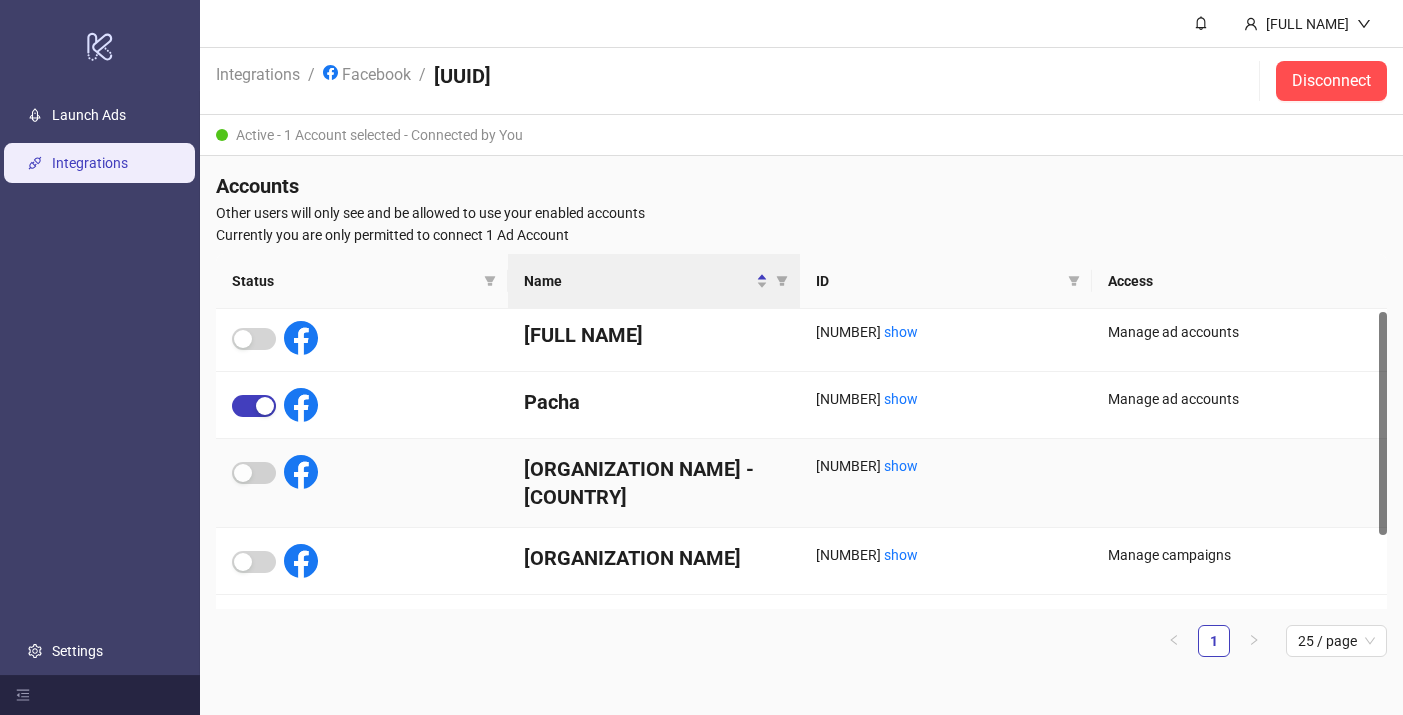 scroll, scrollTop: 102, scrollLeft: 0, axis: vertical 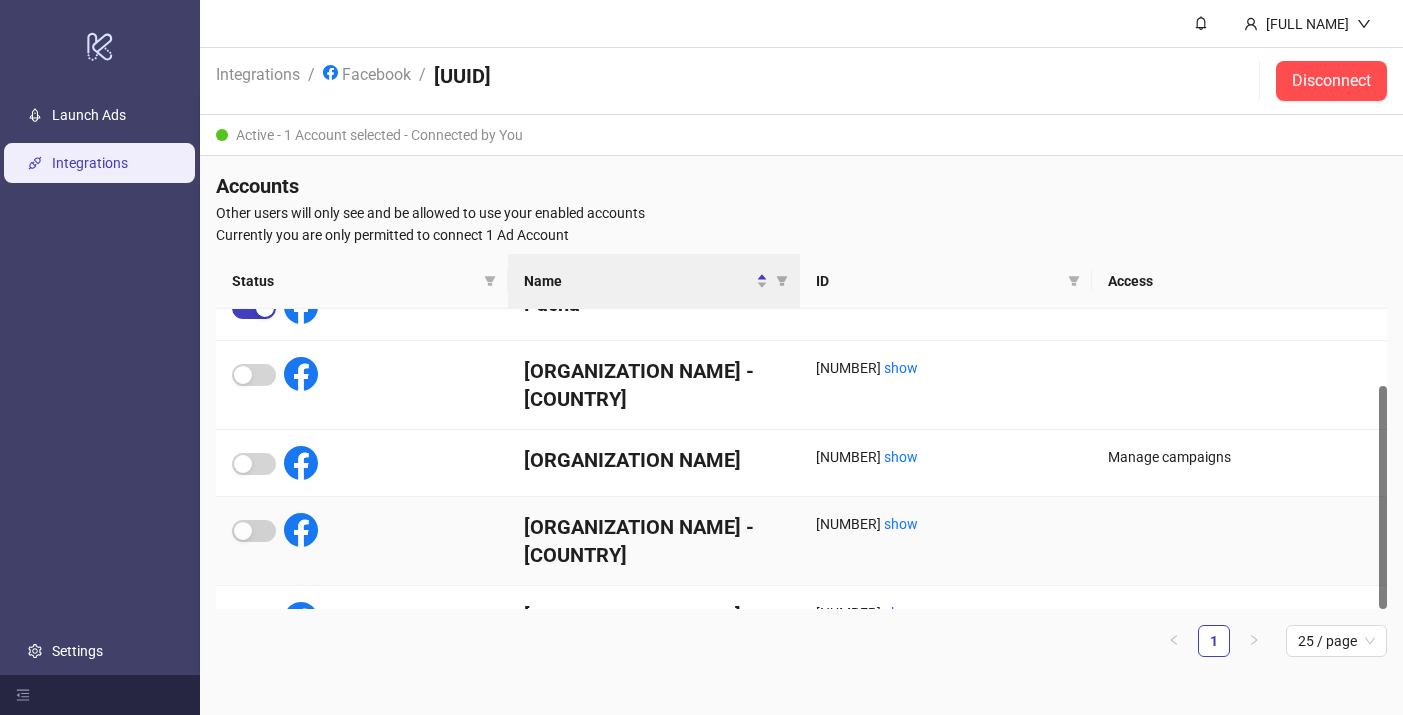 click at bounding box center (362, 541) 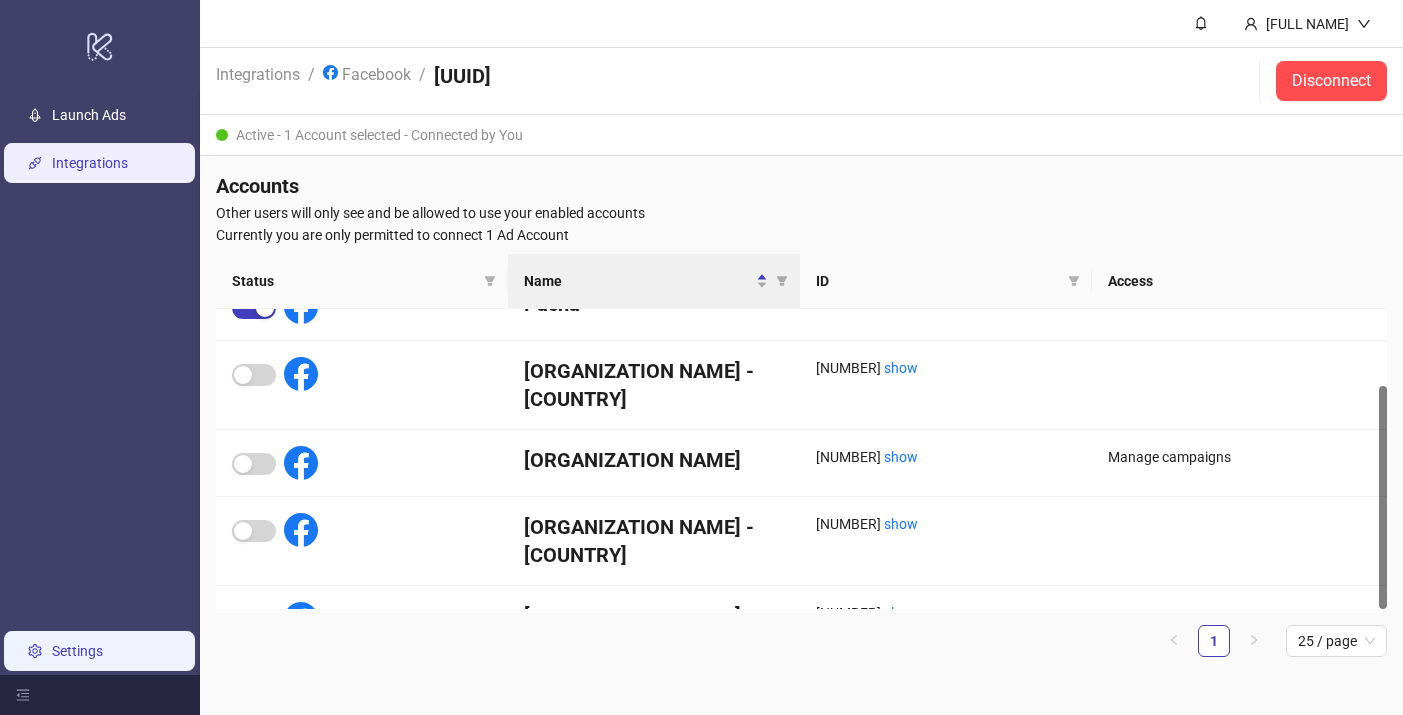 click on "Settings" at bounding box center (77, 651) 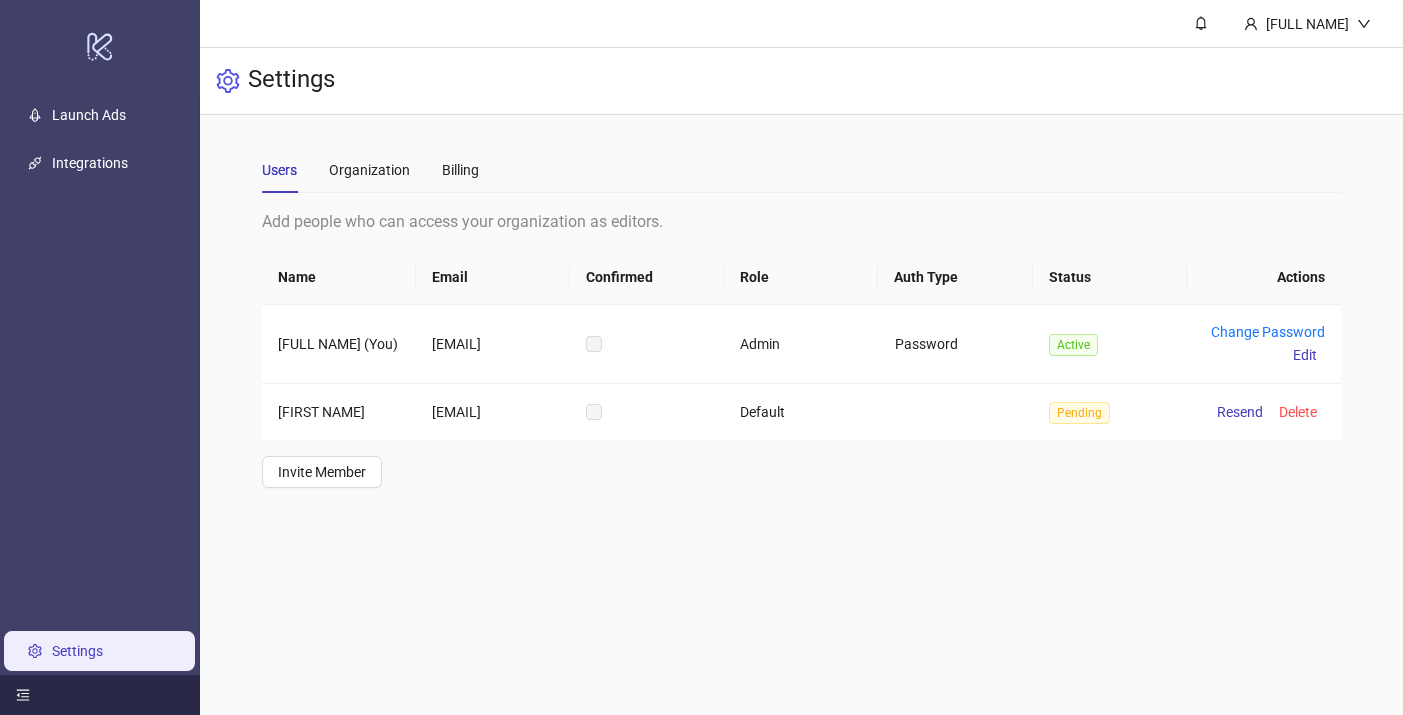 click at bounding box center [100, 695] 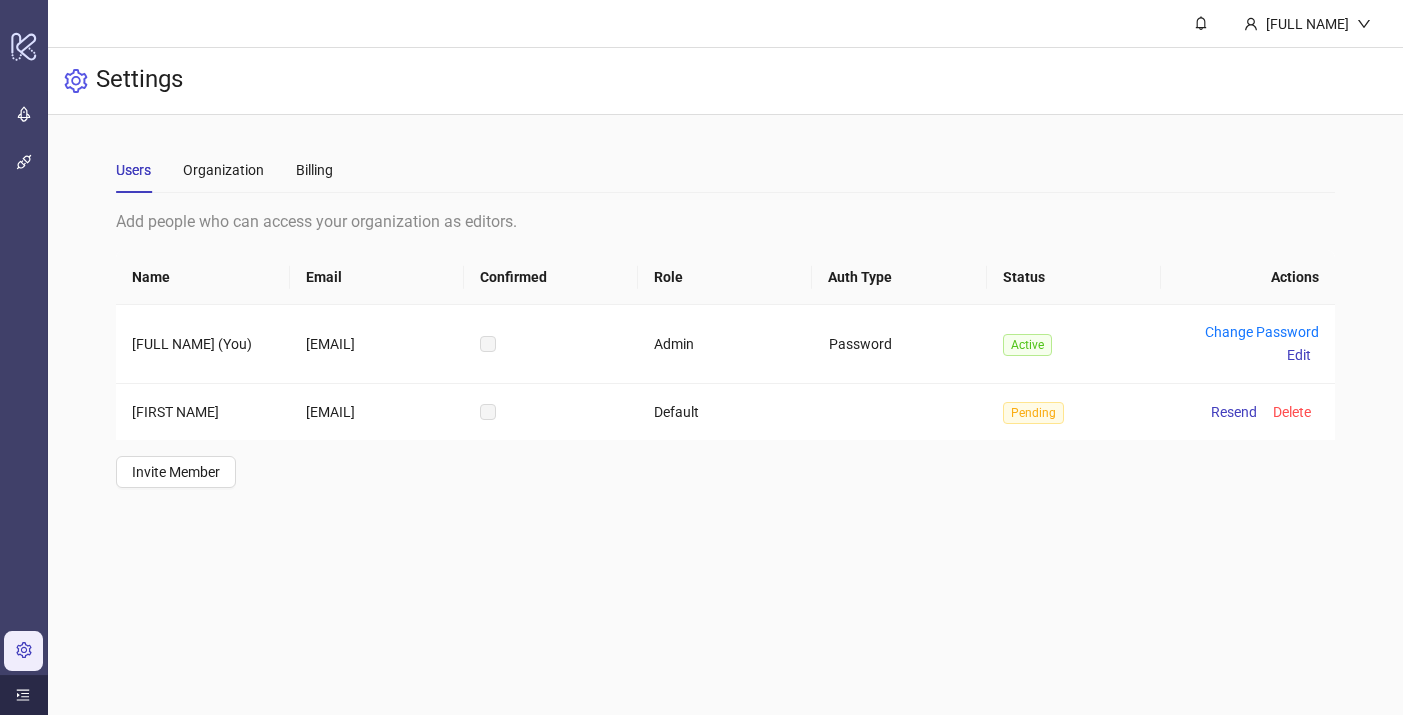 click at bounding box center (24, 695) 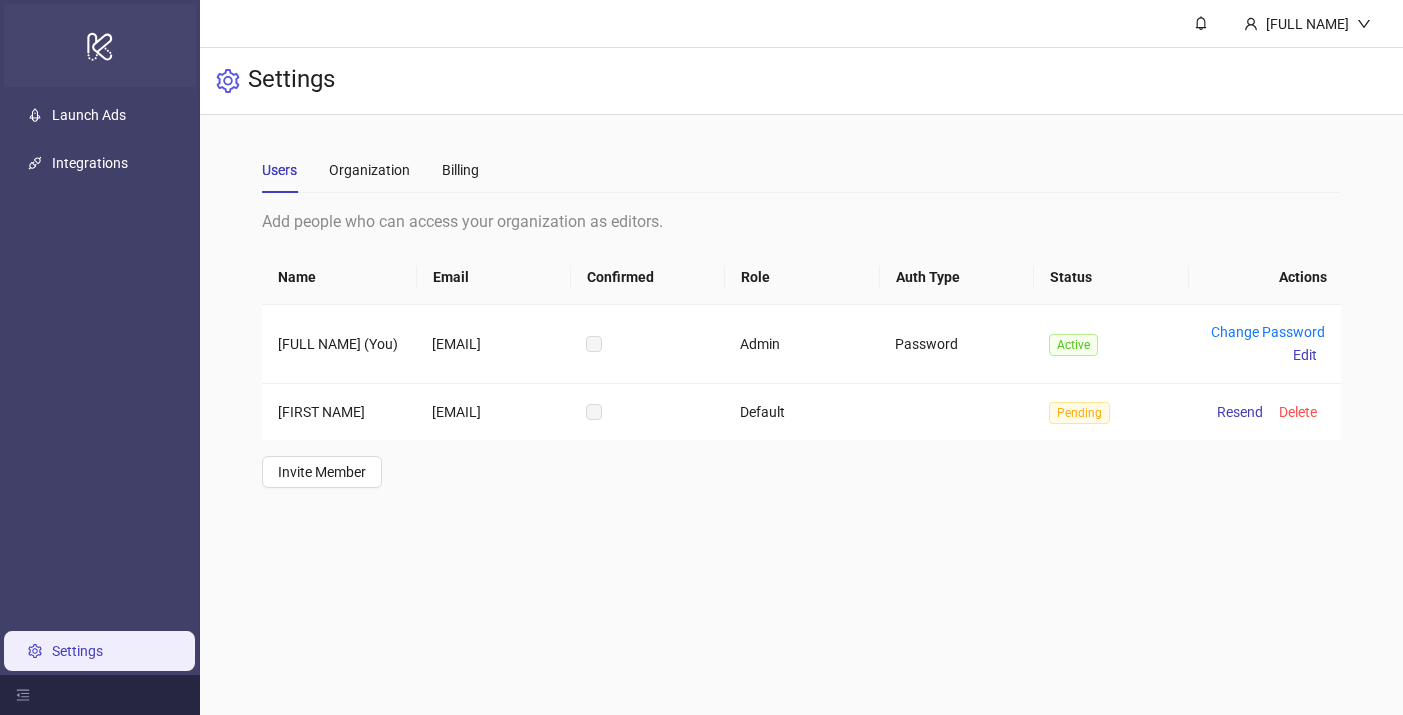 click on "logo/logo-mobile" 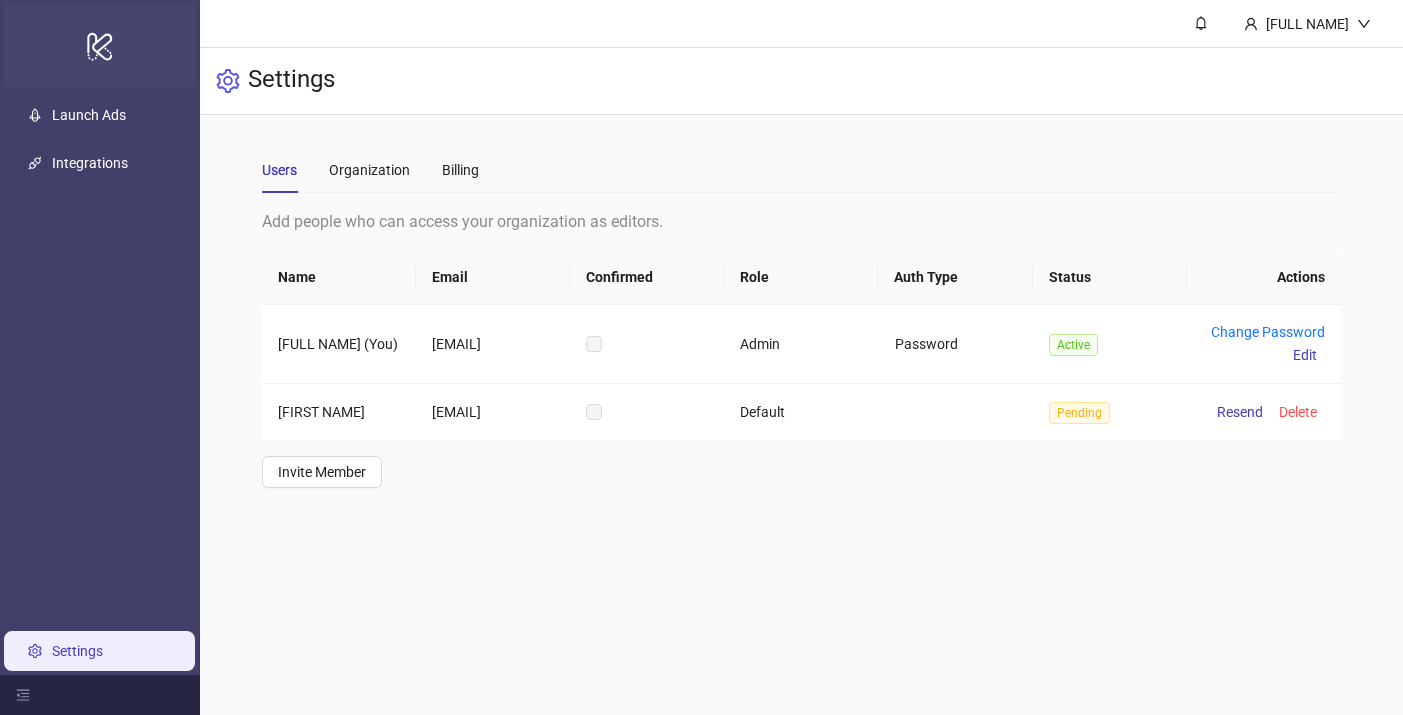 click on "logo/logo-mobile" 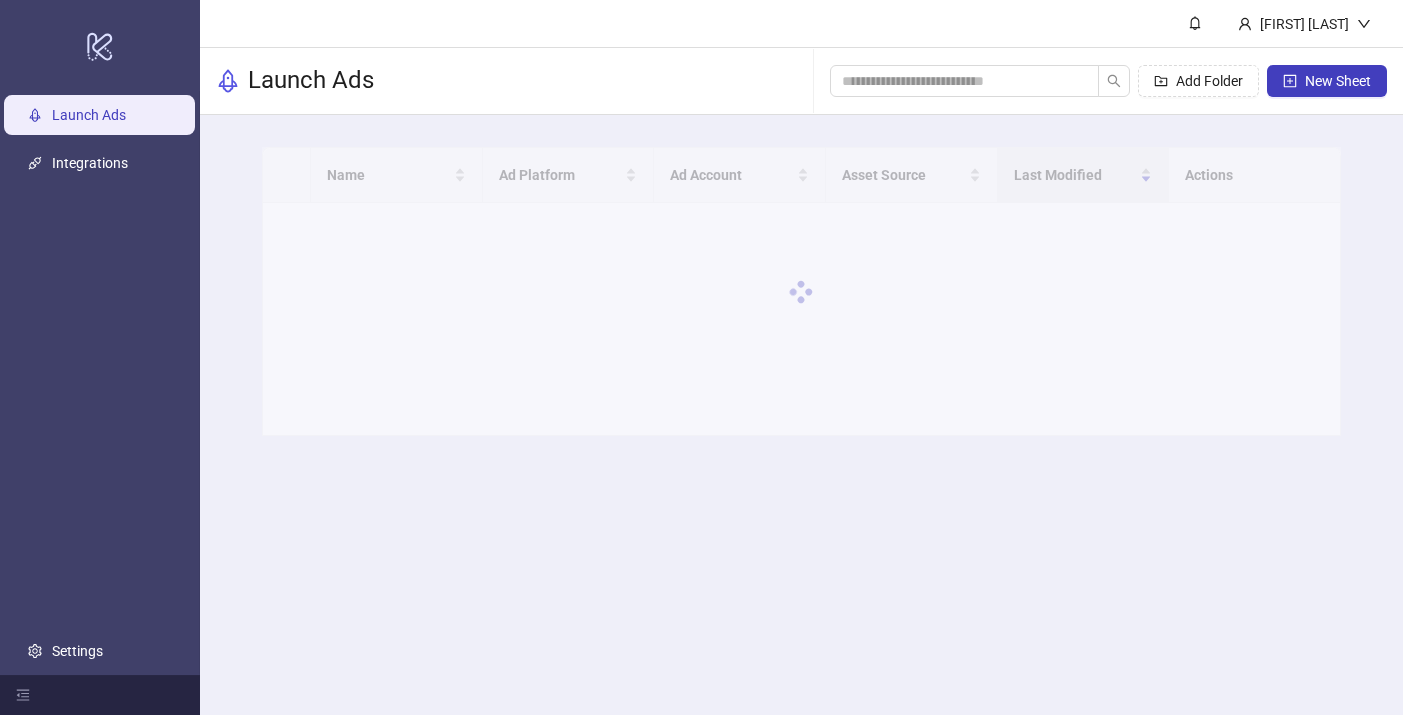 scroll, scrollTop: 0, scrollLeft: 0, axis: both 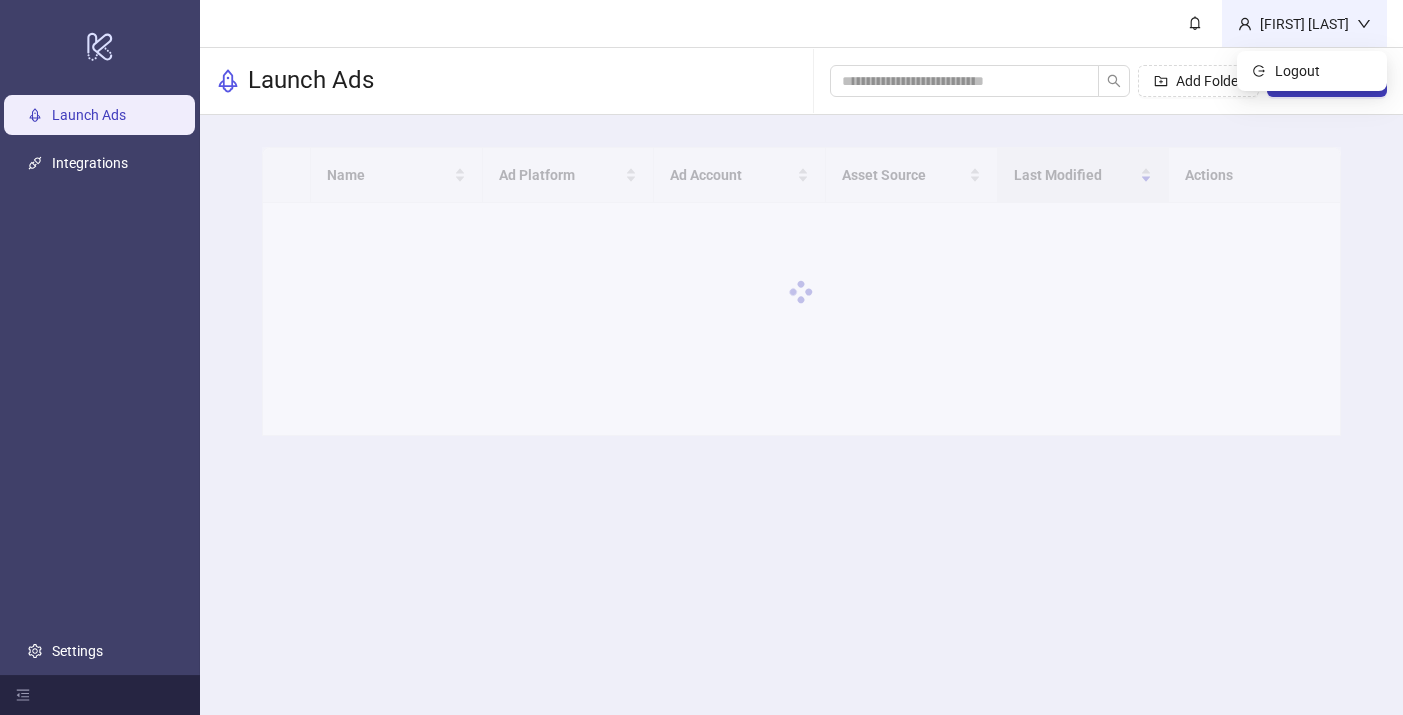 click on "[FIRST] [LAST]" at bounding box center (1304, 24) 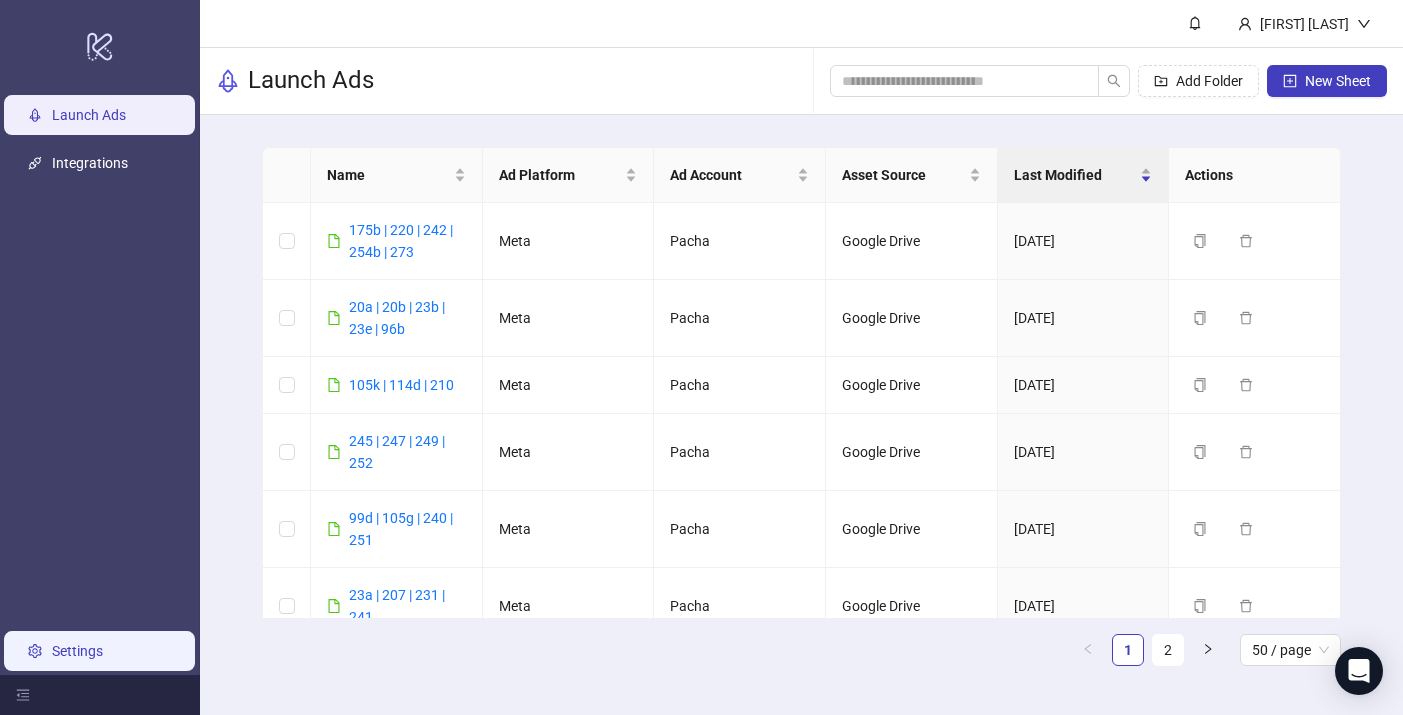 click on "Settings" at bounding box center [77, 651] 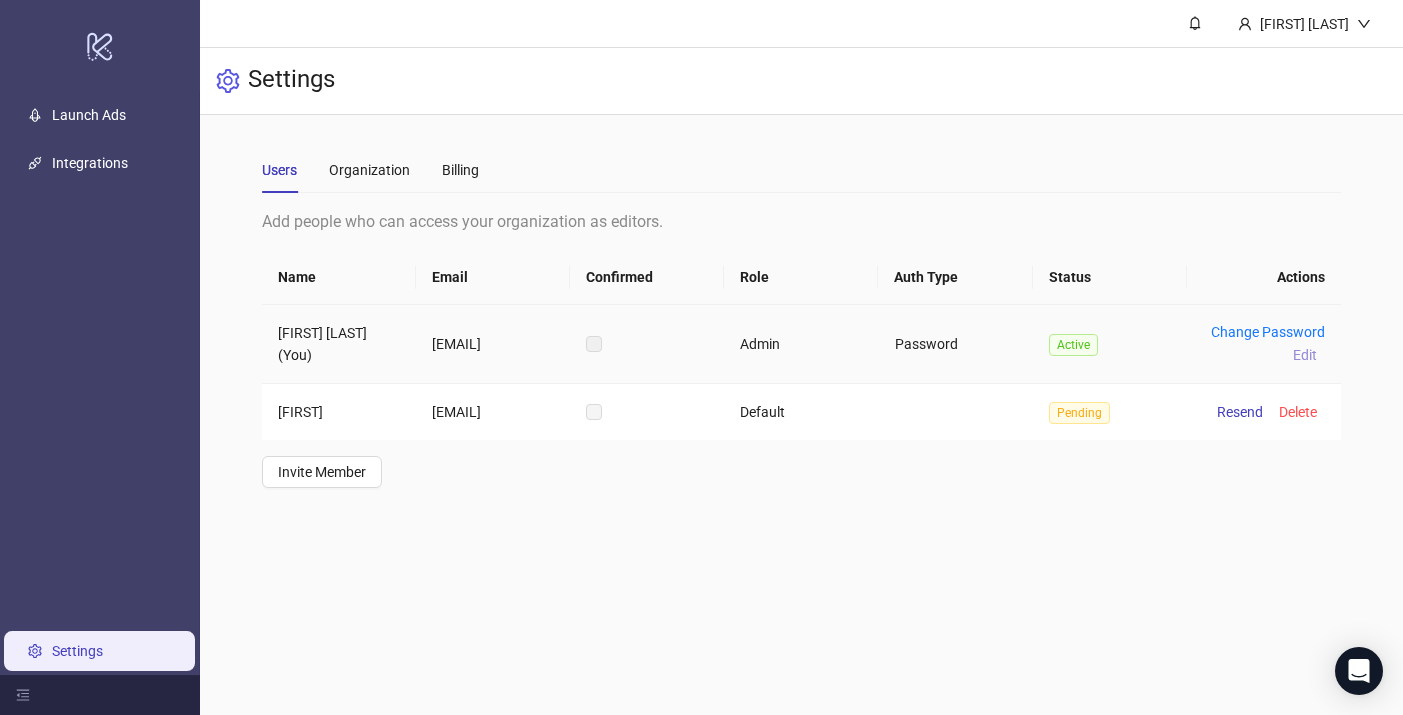 click on "Edit" at bounding box center [1305, 355] 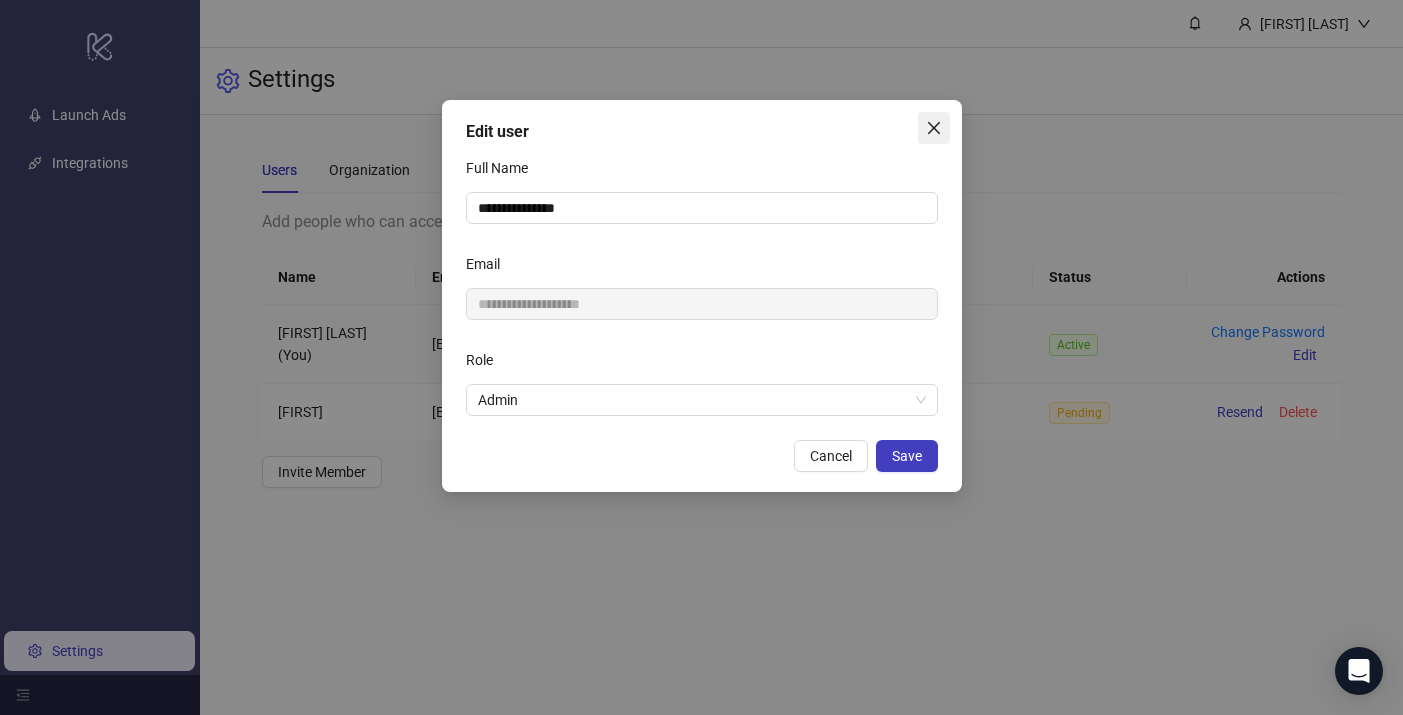 click 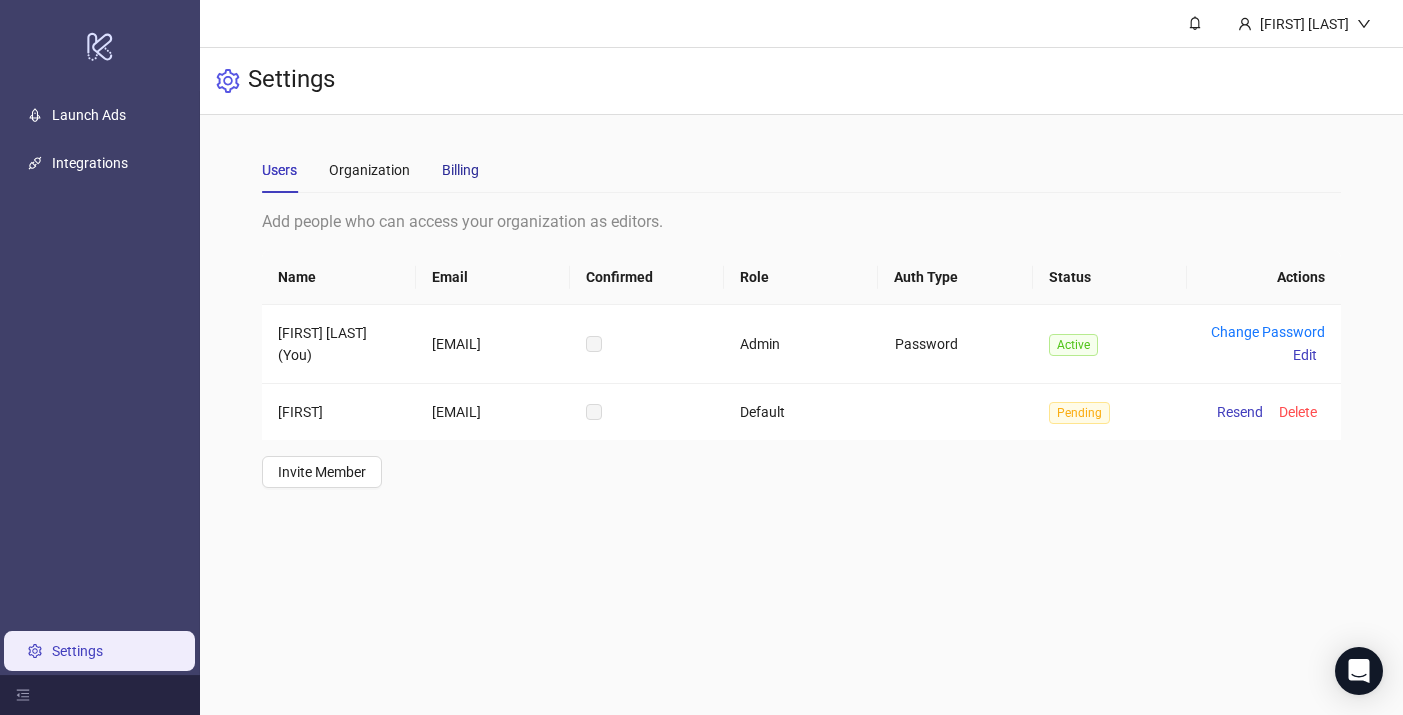 click on "Billing" at bounding box center (460, 170) 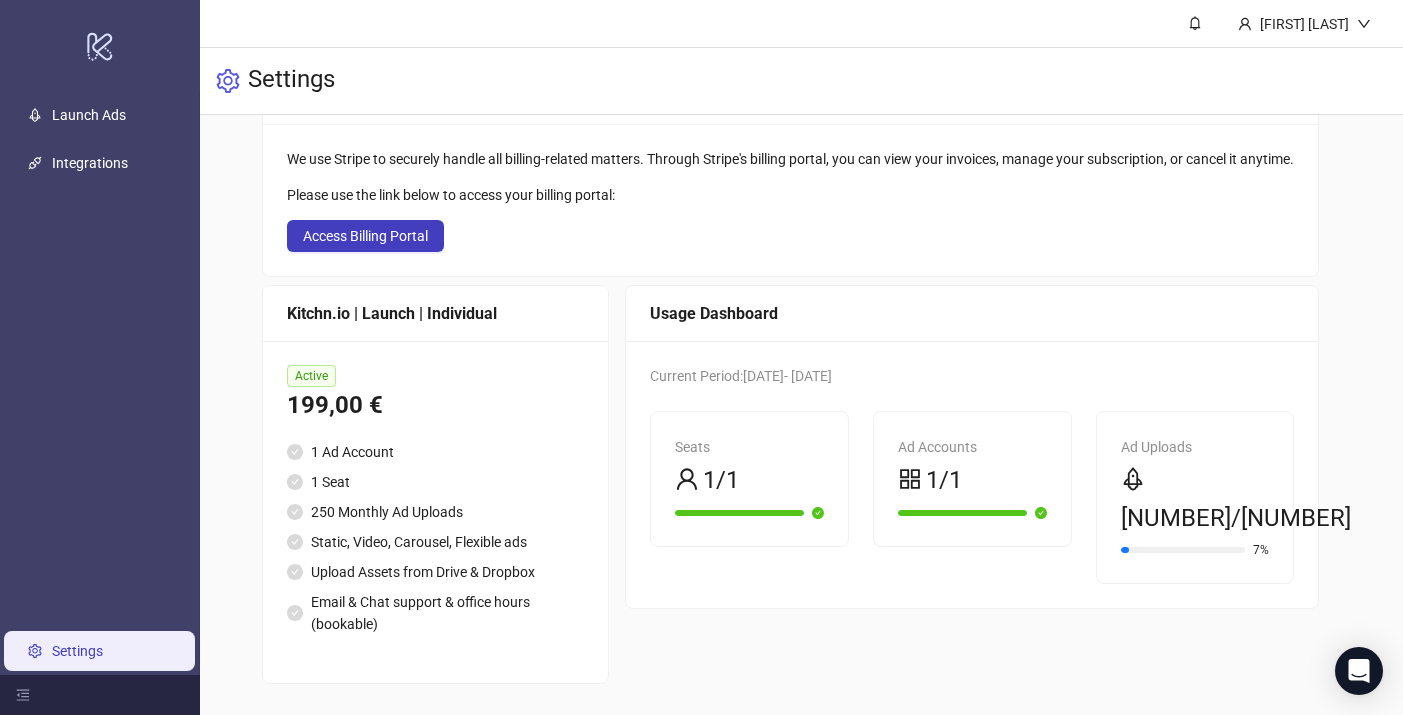 scroll, scrollTop: 0, scrollLeft: 0, axis: both 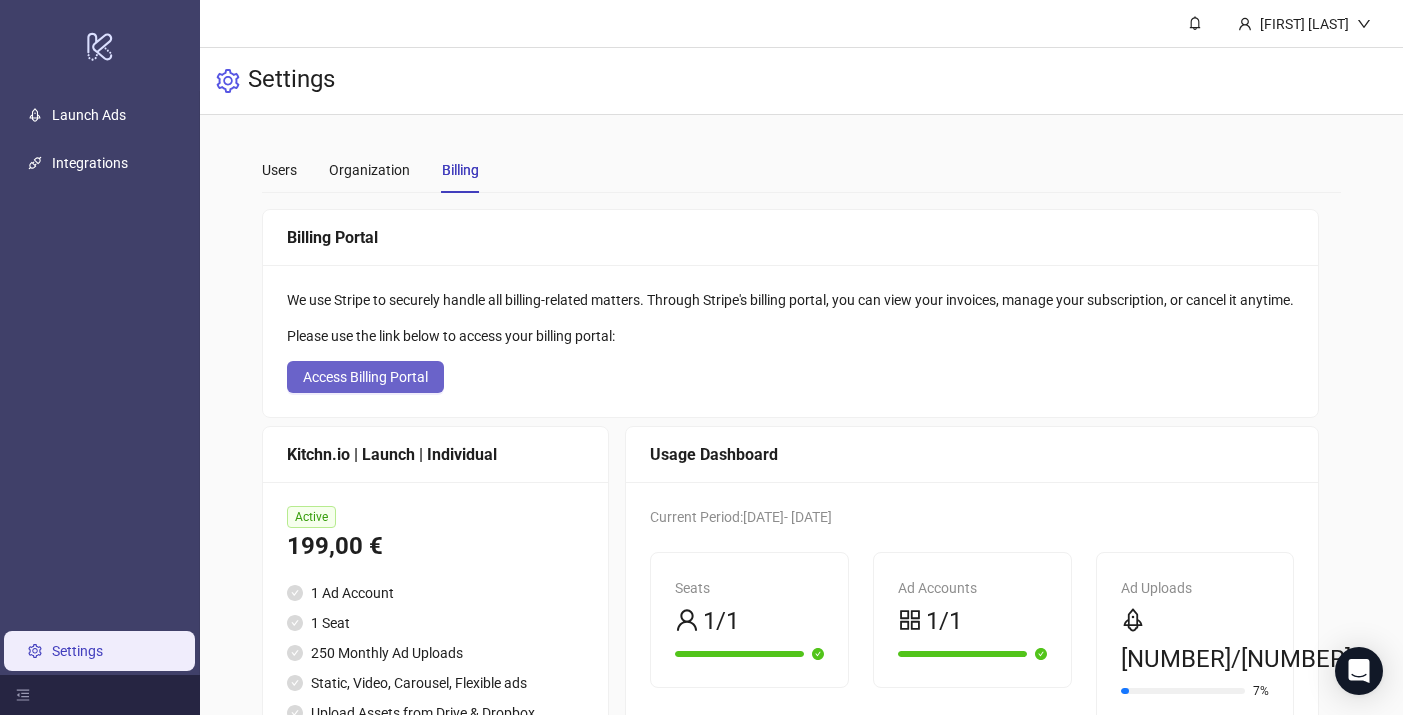 click on "Access Billing Portal" at bounding box center [365, 377] 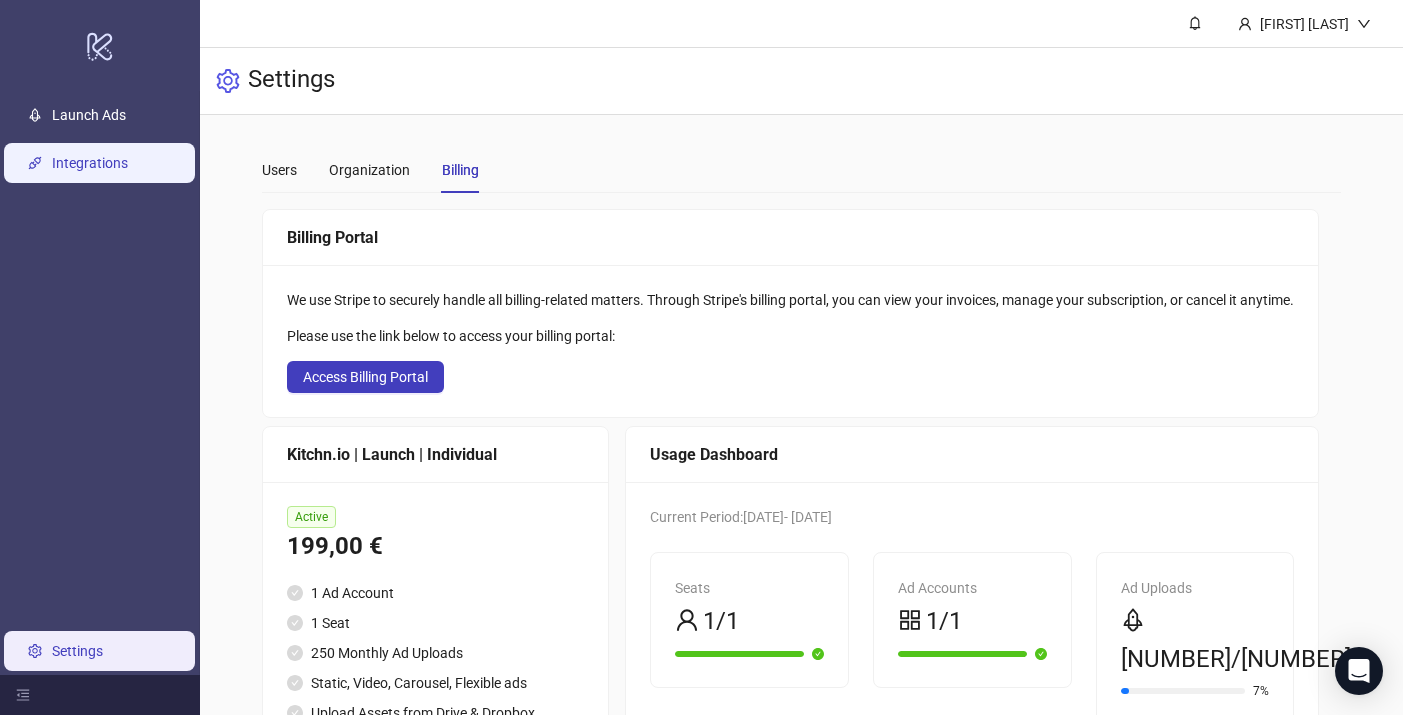 click on "Integrations" at bounding box center (90, 164) 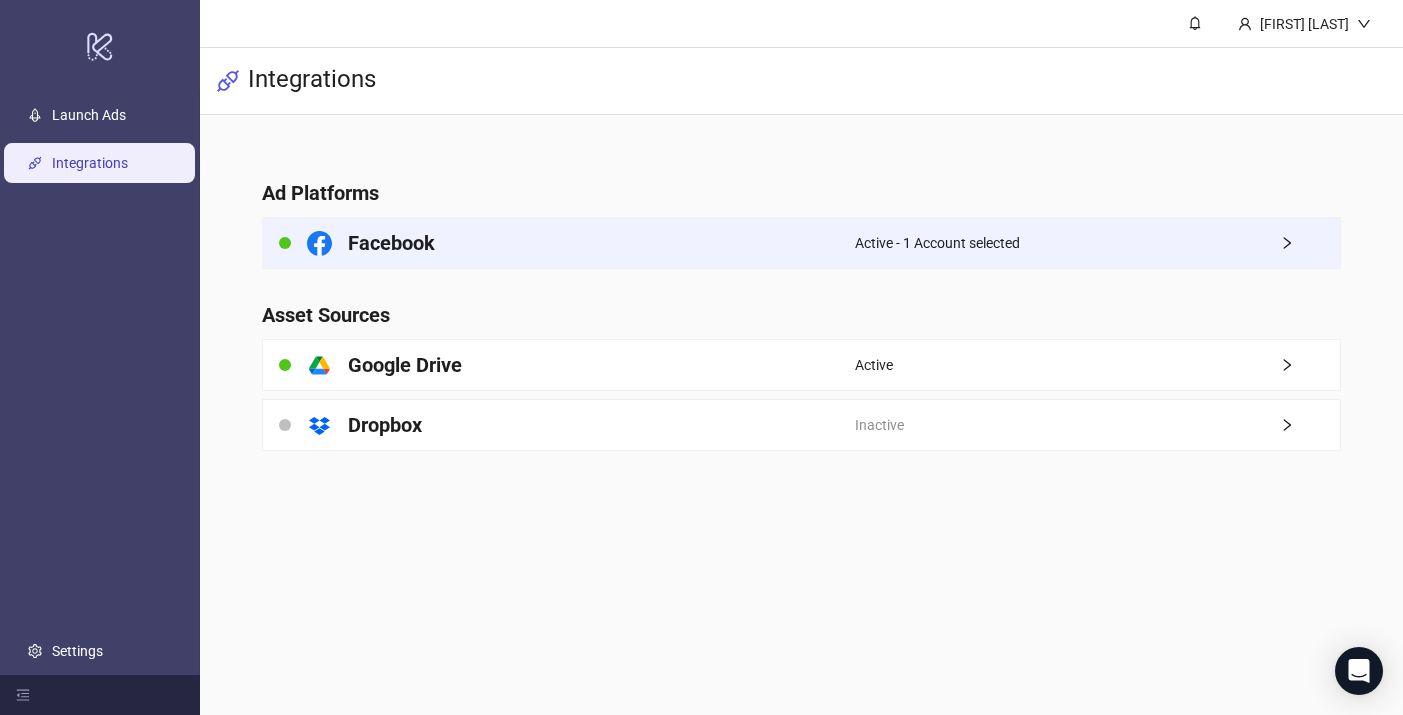 click on "Facebook" at bounding box center (559, 243) 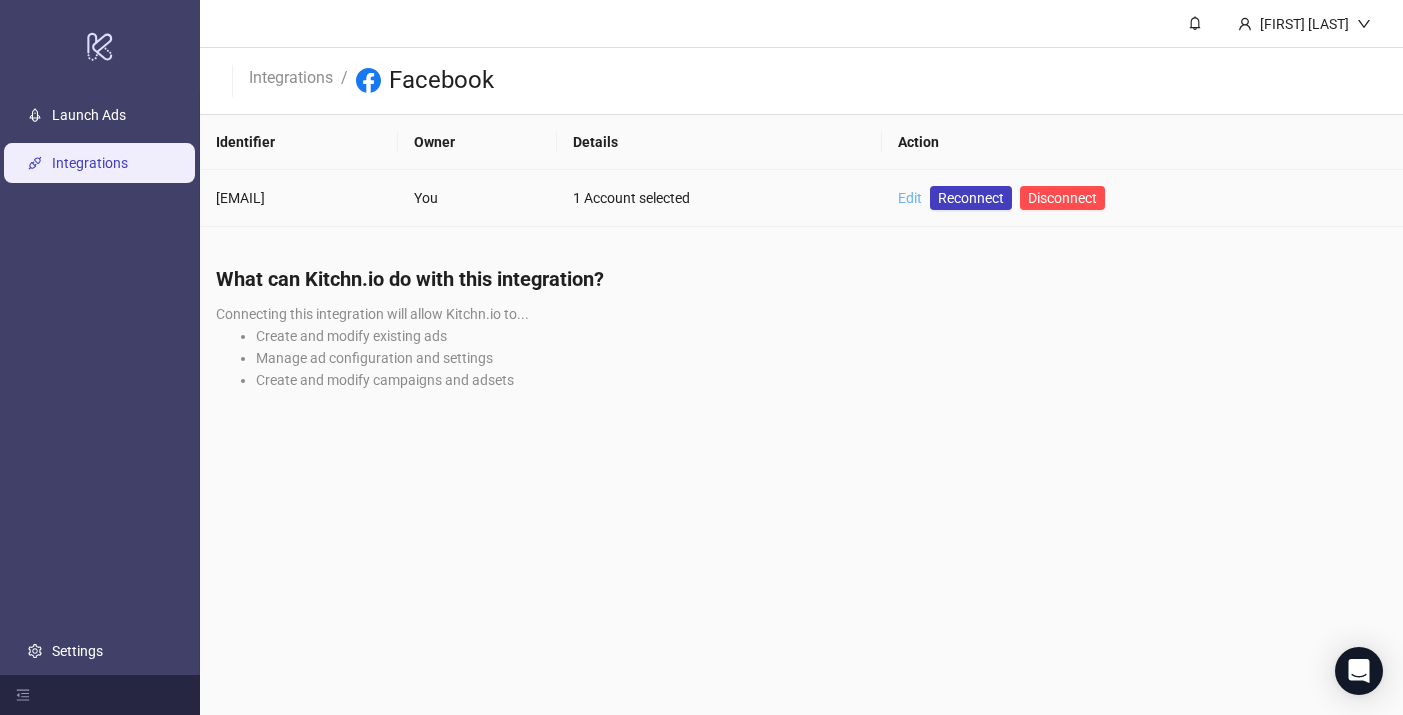 click on "Edit" at bounding box center [910, 198] 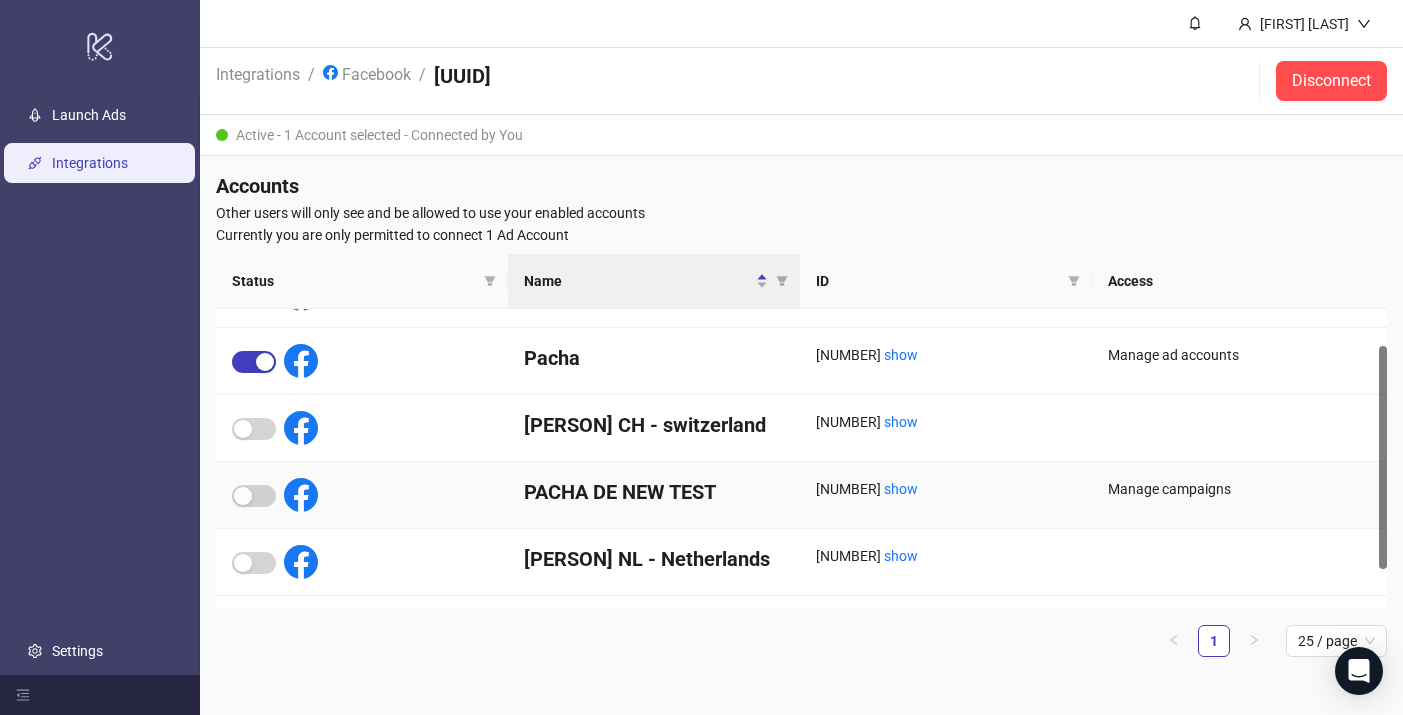scroll, scrollTop: 51, scrollLeft: 0, axis: vertical 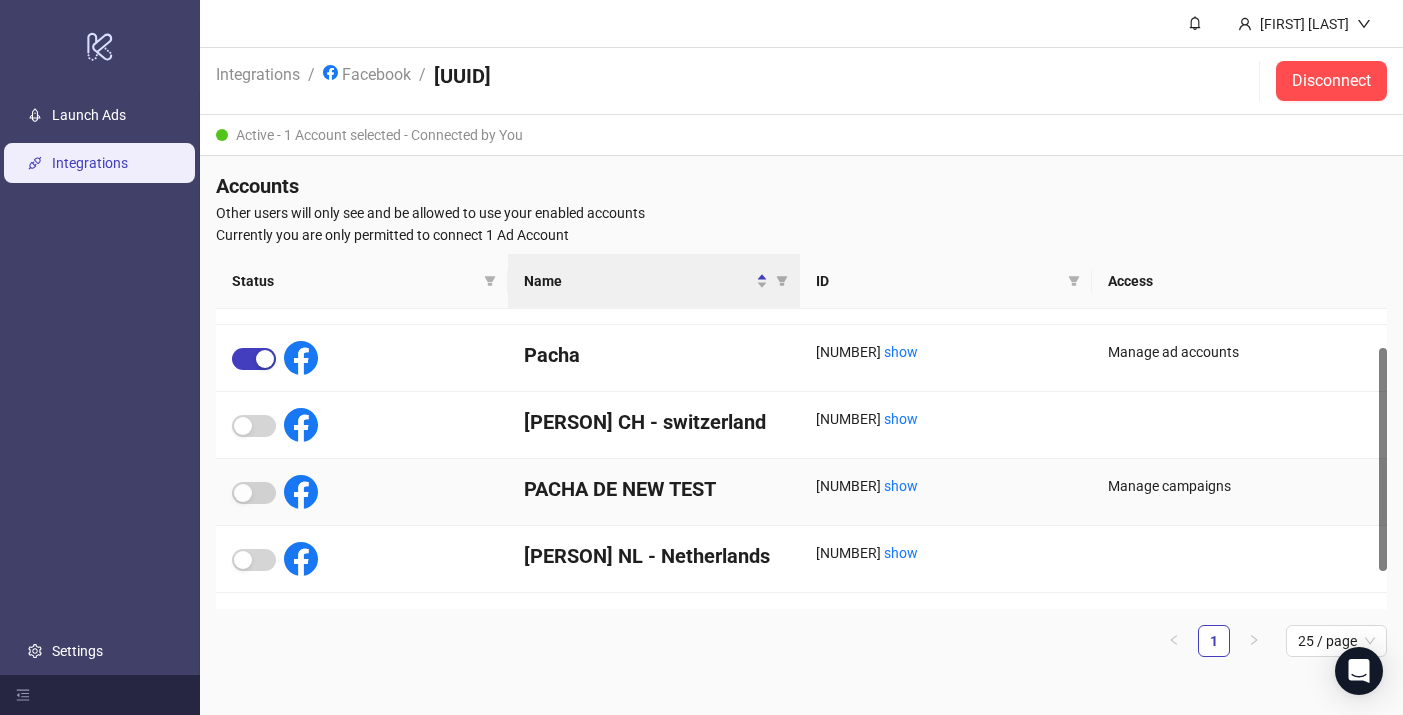 click at bounding box center (362, 492) 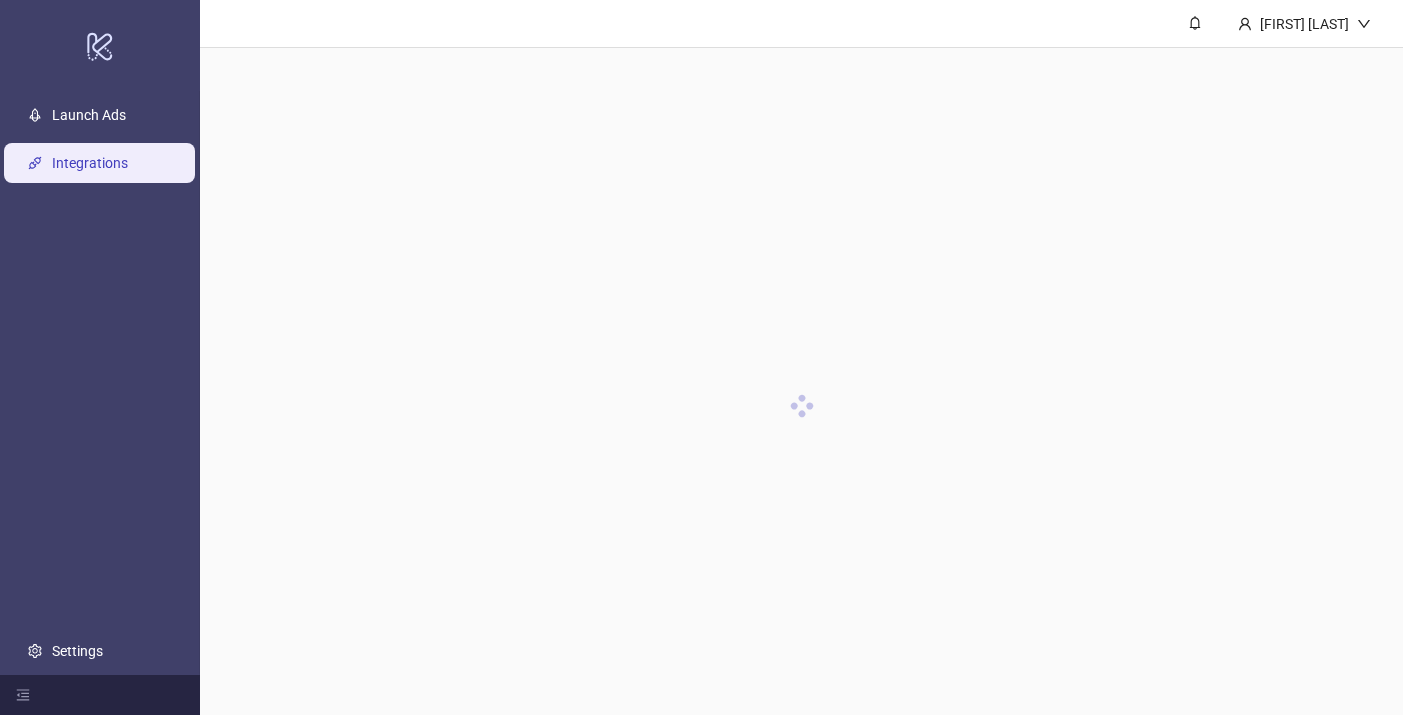 scroll, scrollTop: 0, scrollLeft: 0, axis: both 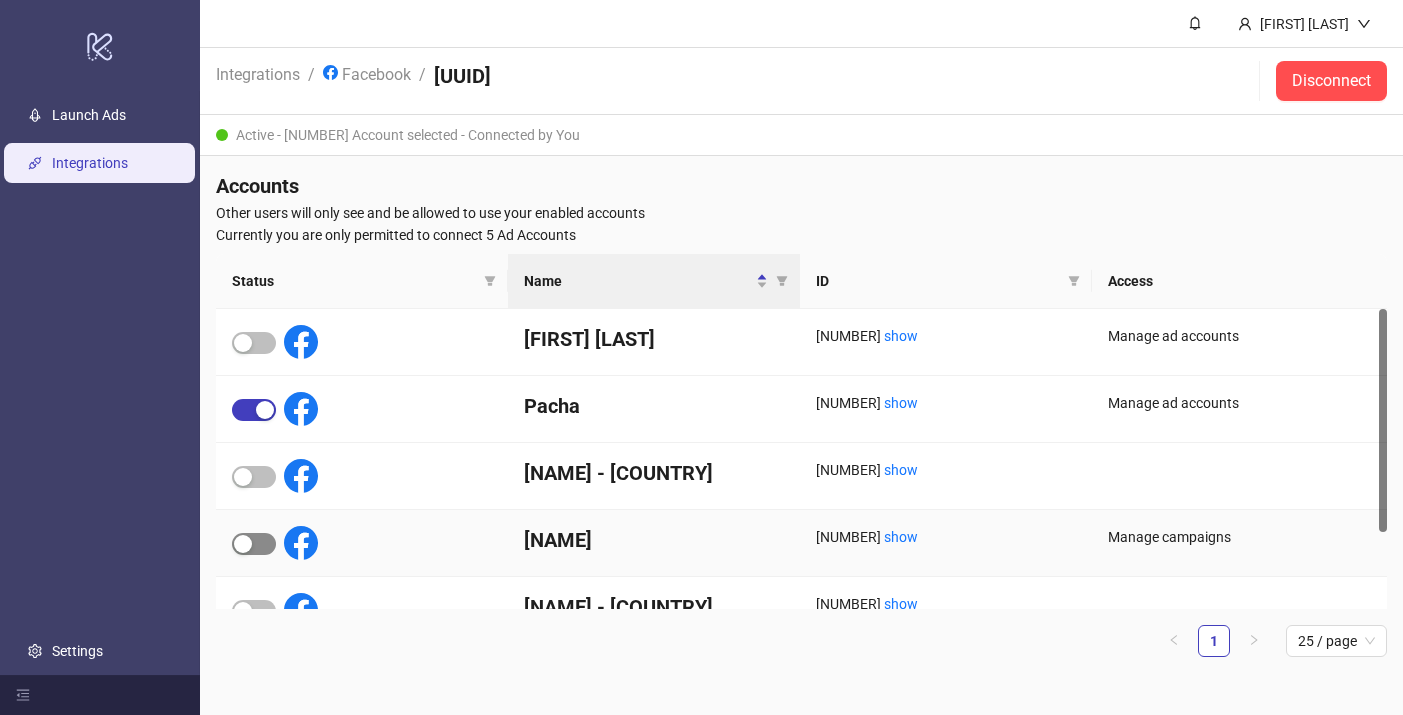 click at bounding box center [243, 544] 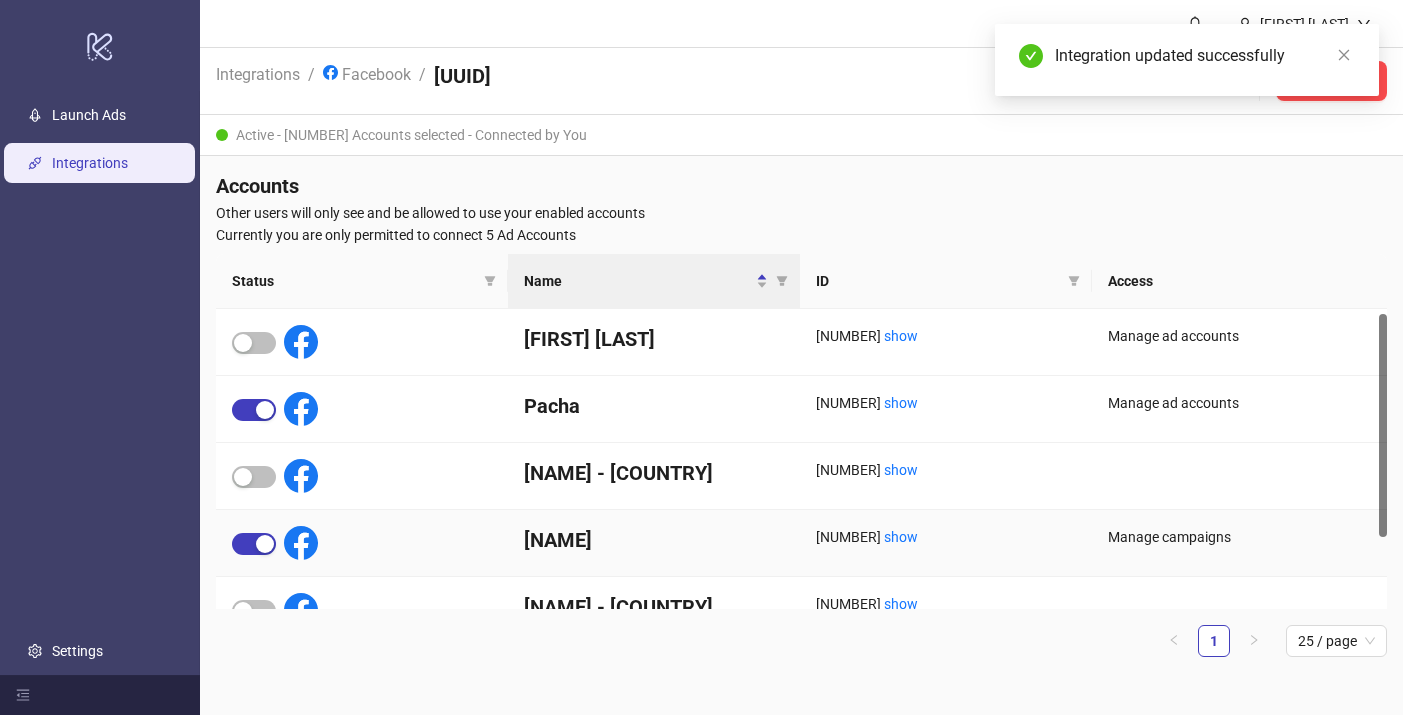 scroll, scrollTop: 102, scrollLeft: 0, axis: vertical 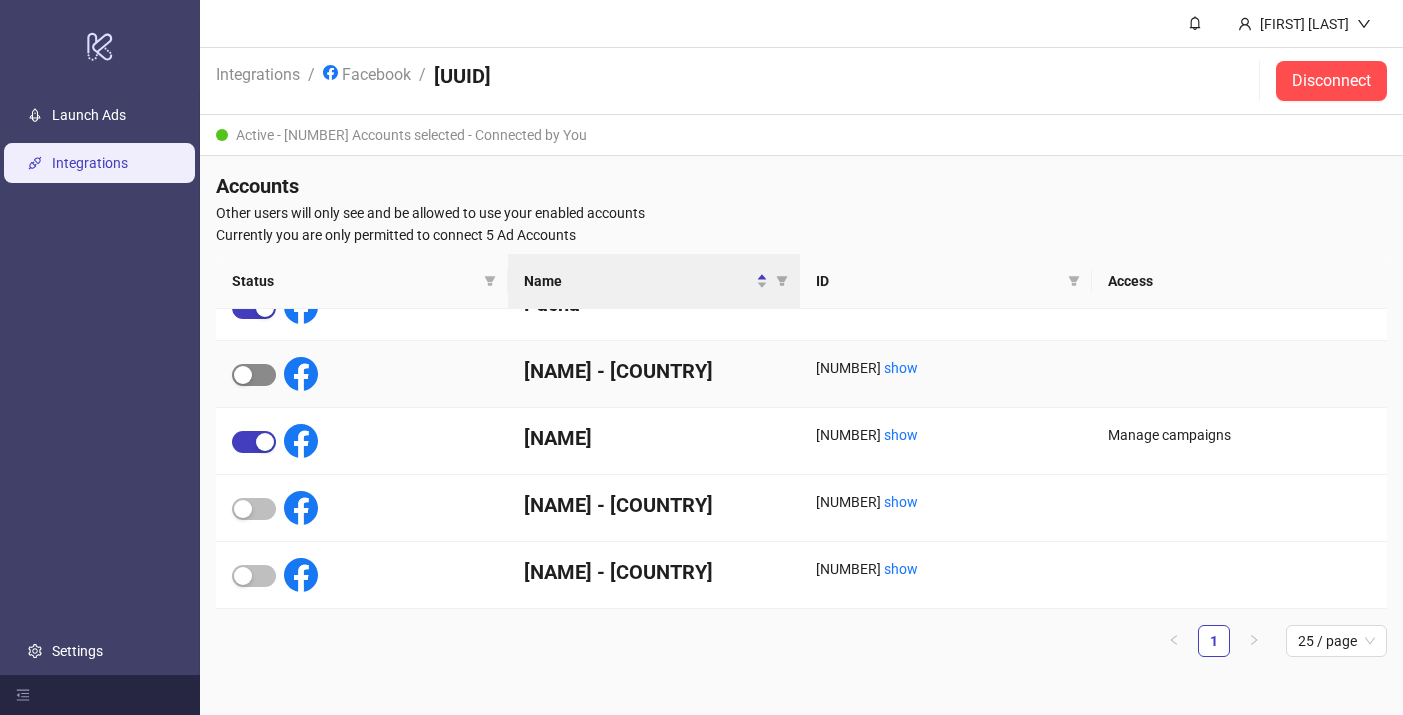 click at bounding box center [243, 375] 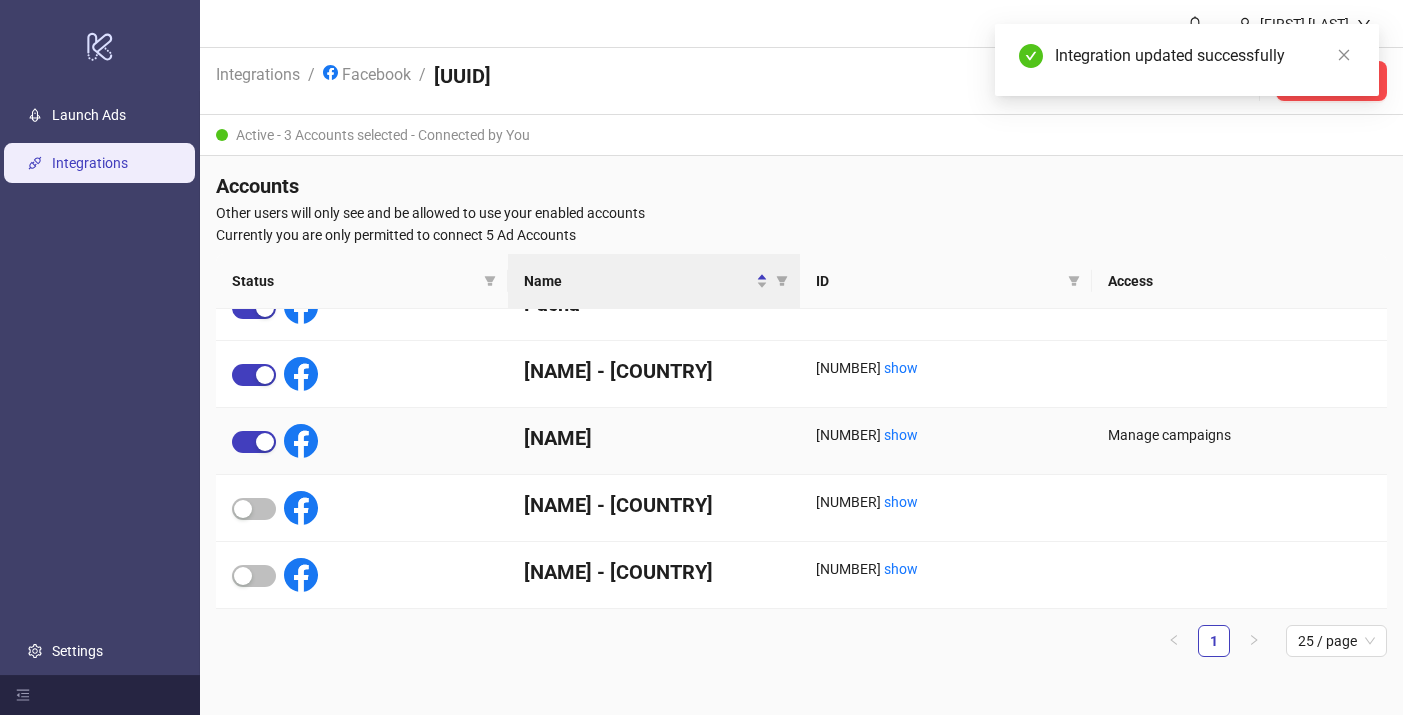 scroll, scrollTop: 0, scrollLeft: 0, axis: both 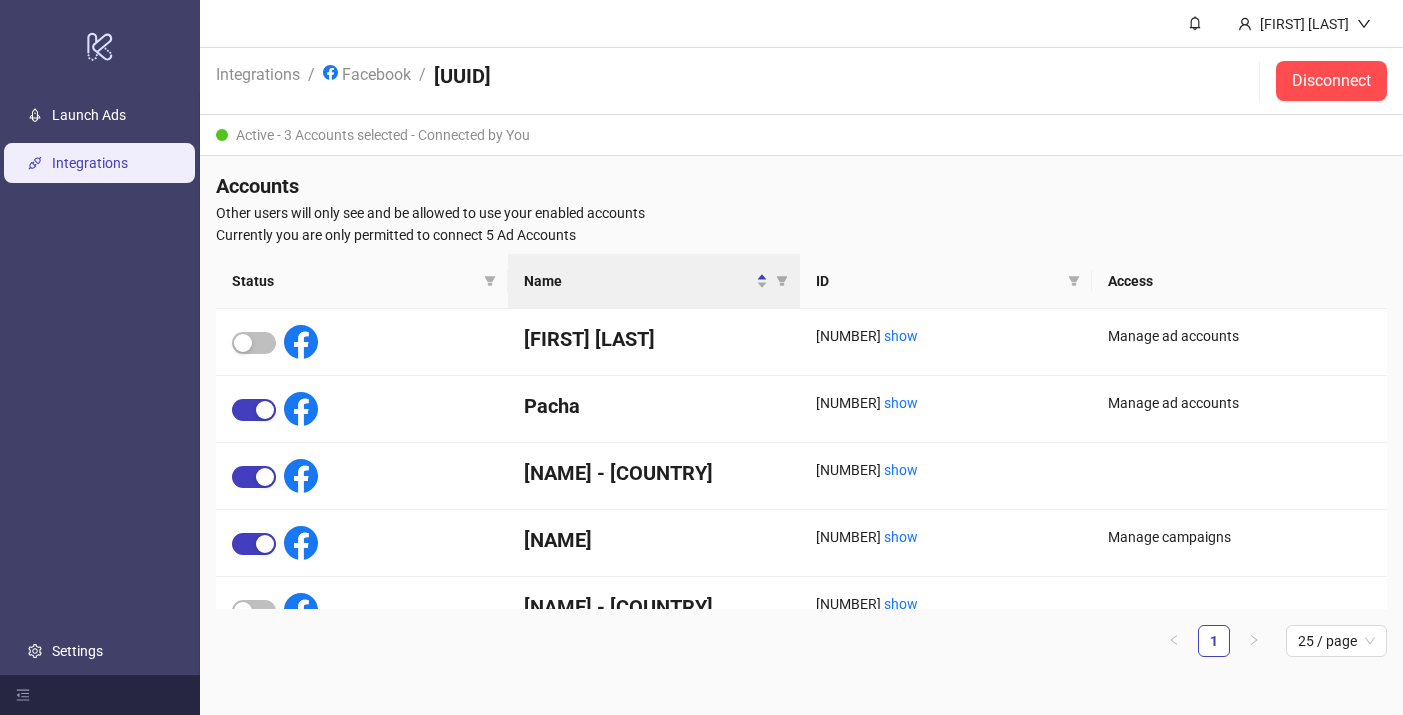 click on "Name" at bounding box center [654, 281] 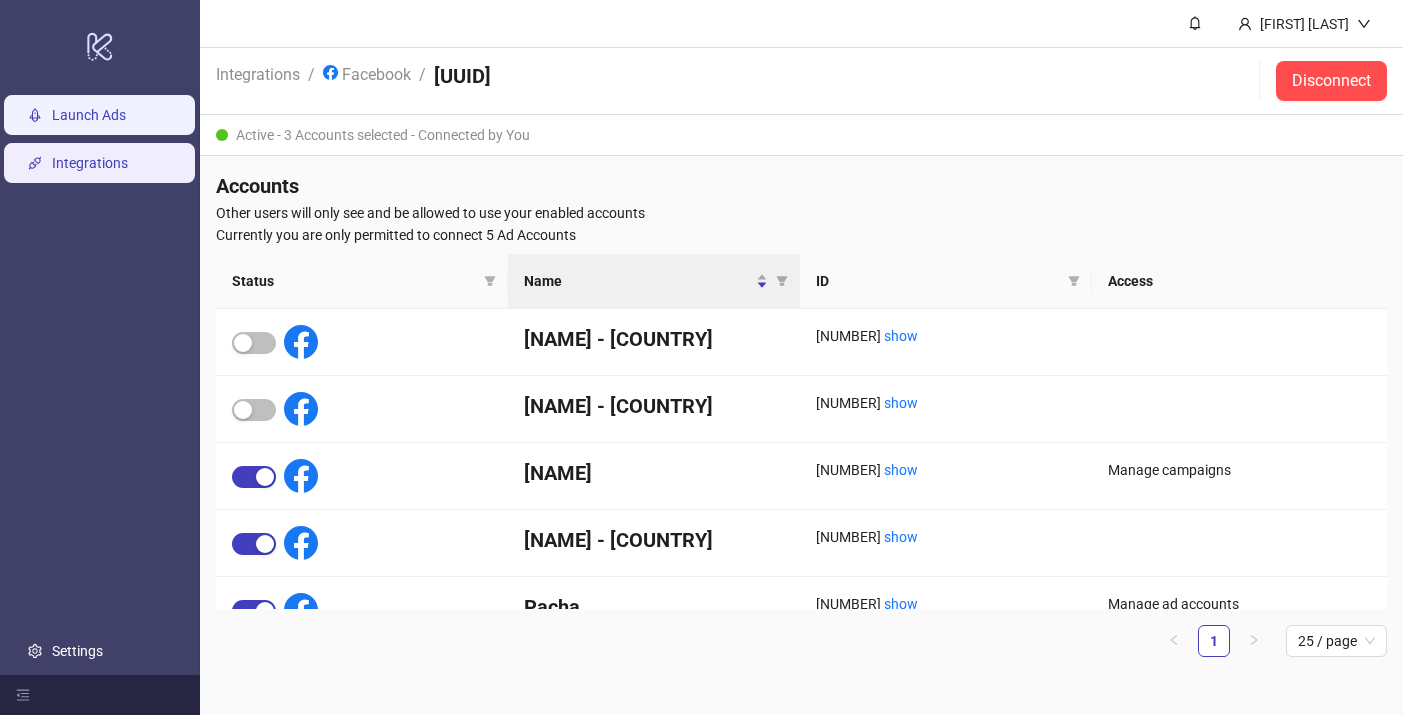click on "Launch Ads" at bounding box center (89, 116) 